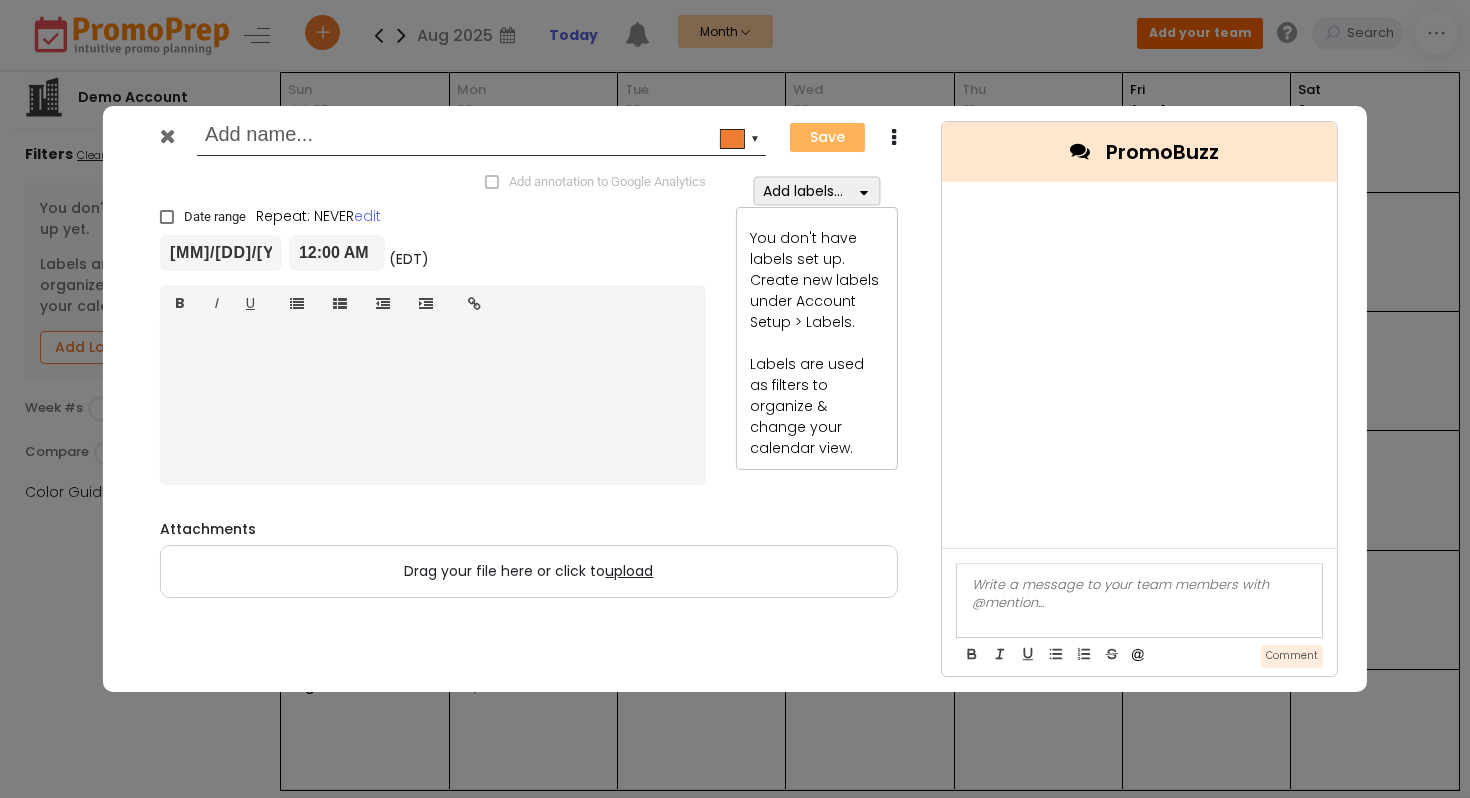 scroll, scrollTop: 0, scrollLeft: 0, axis: both 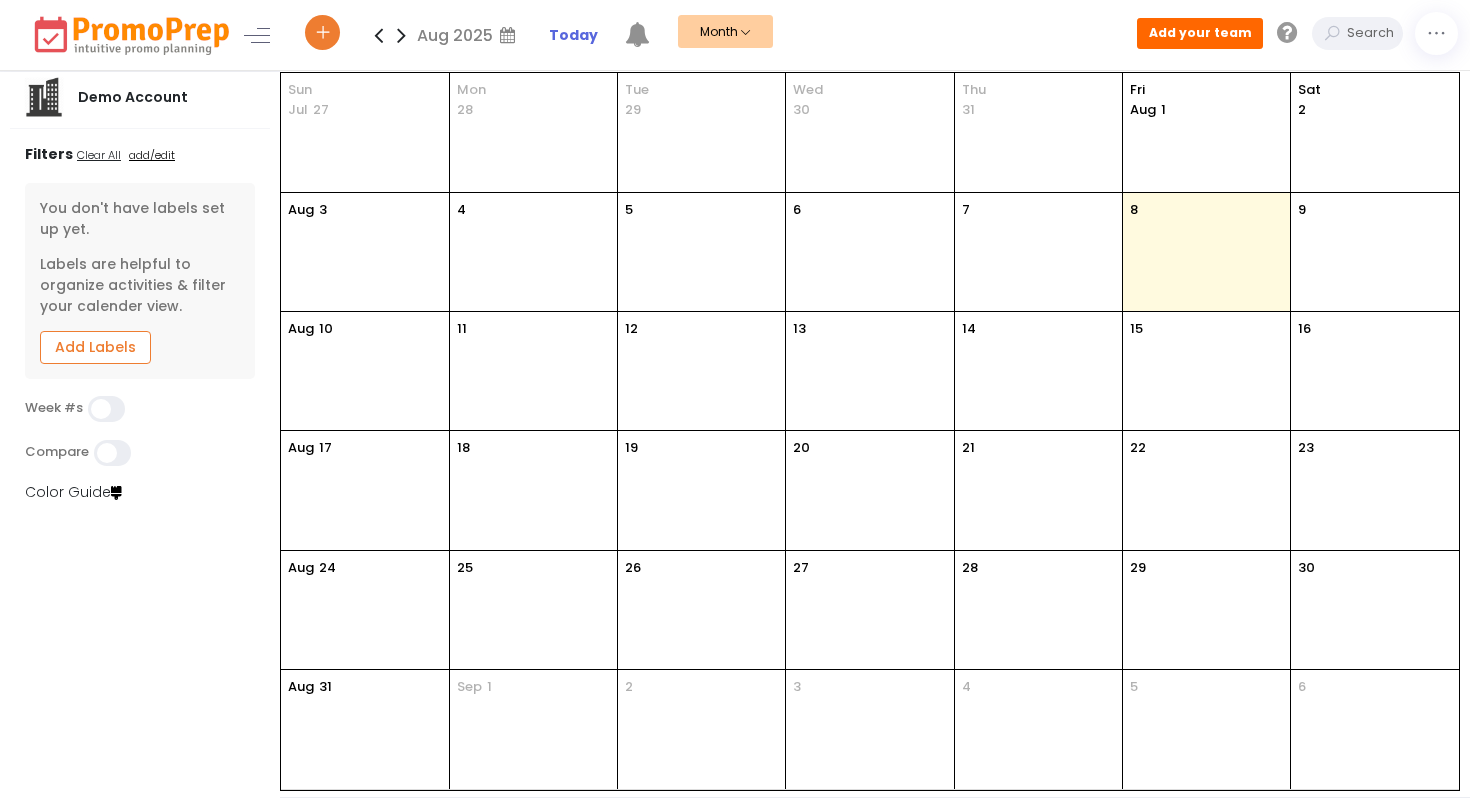 click on "[DD] [MONTH]" at bounding box center [365, 371] 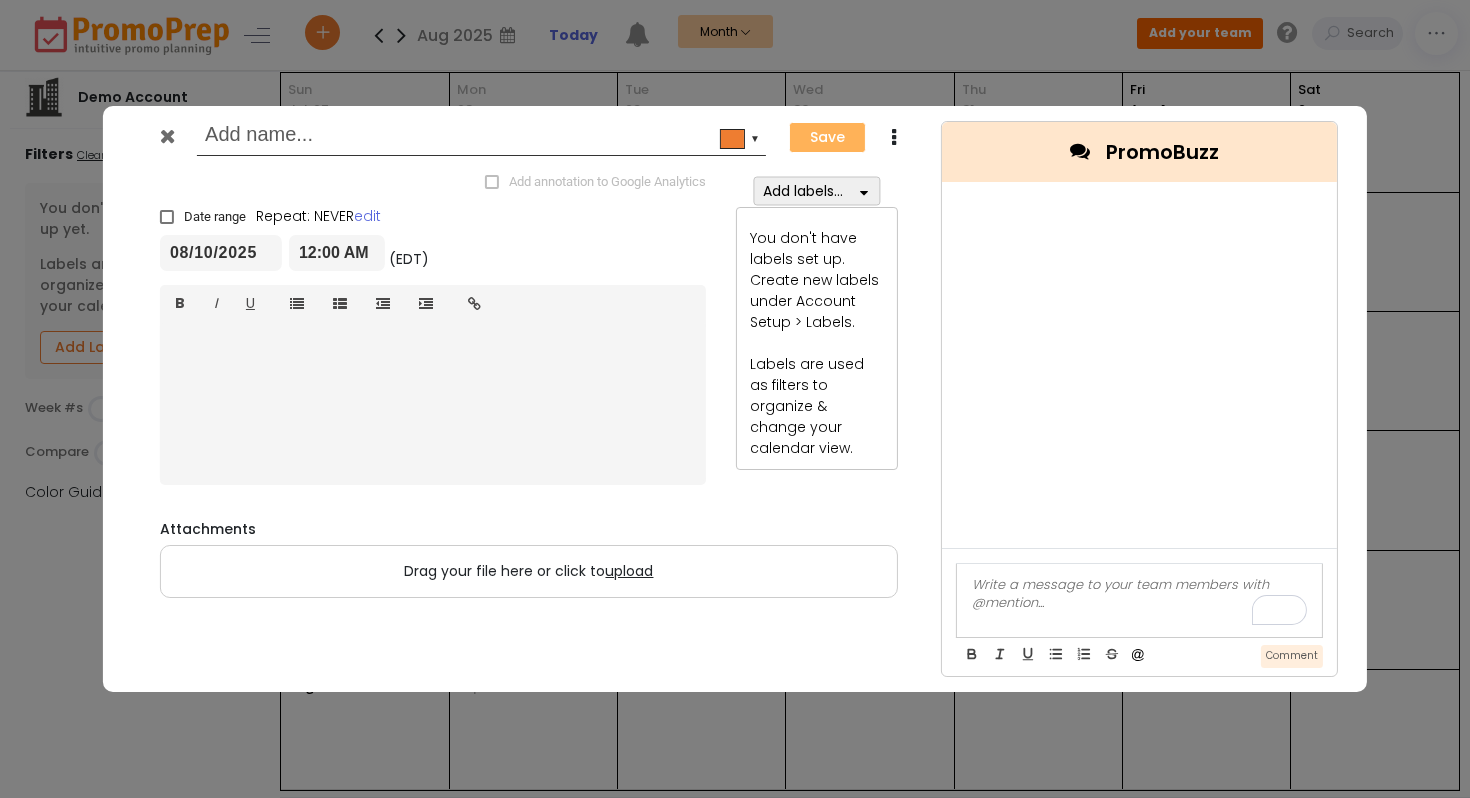 click on "Date range" at bounding box center (215, 217) 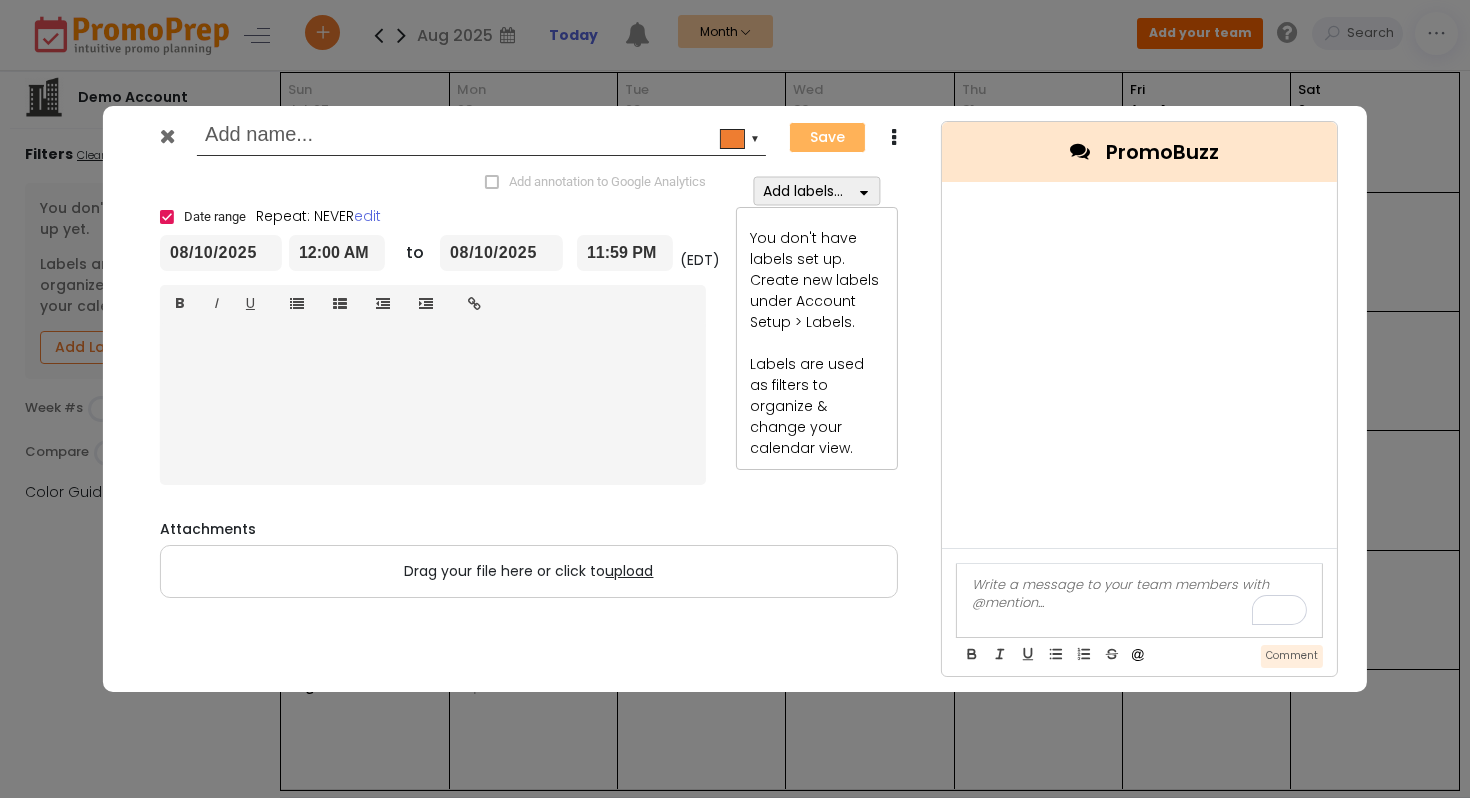 click on "08/10/2025" at bounding box center (501, 253) 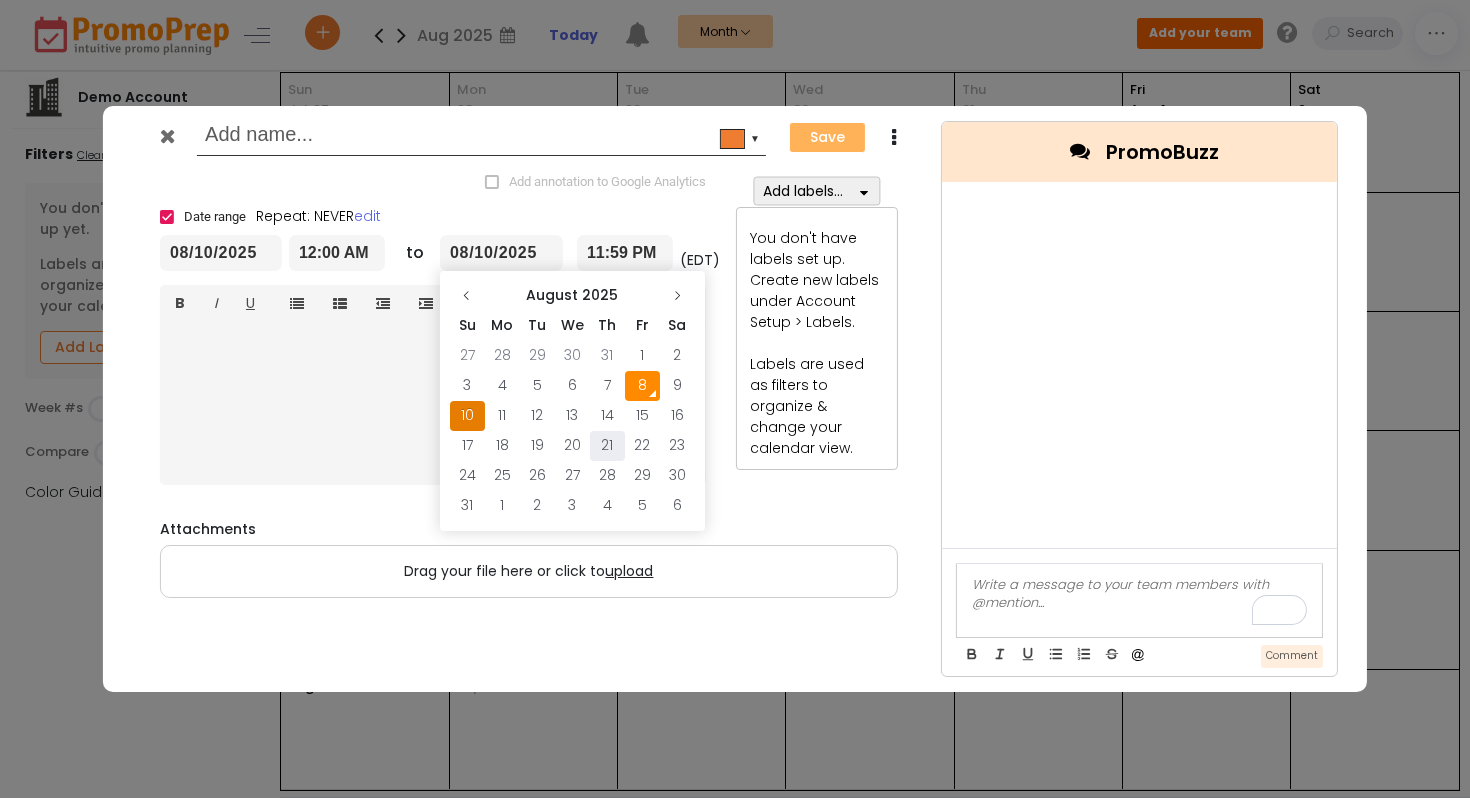 click on "21" at bounding box center (607, 446) 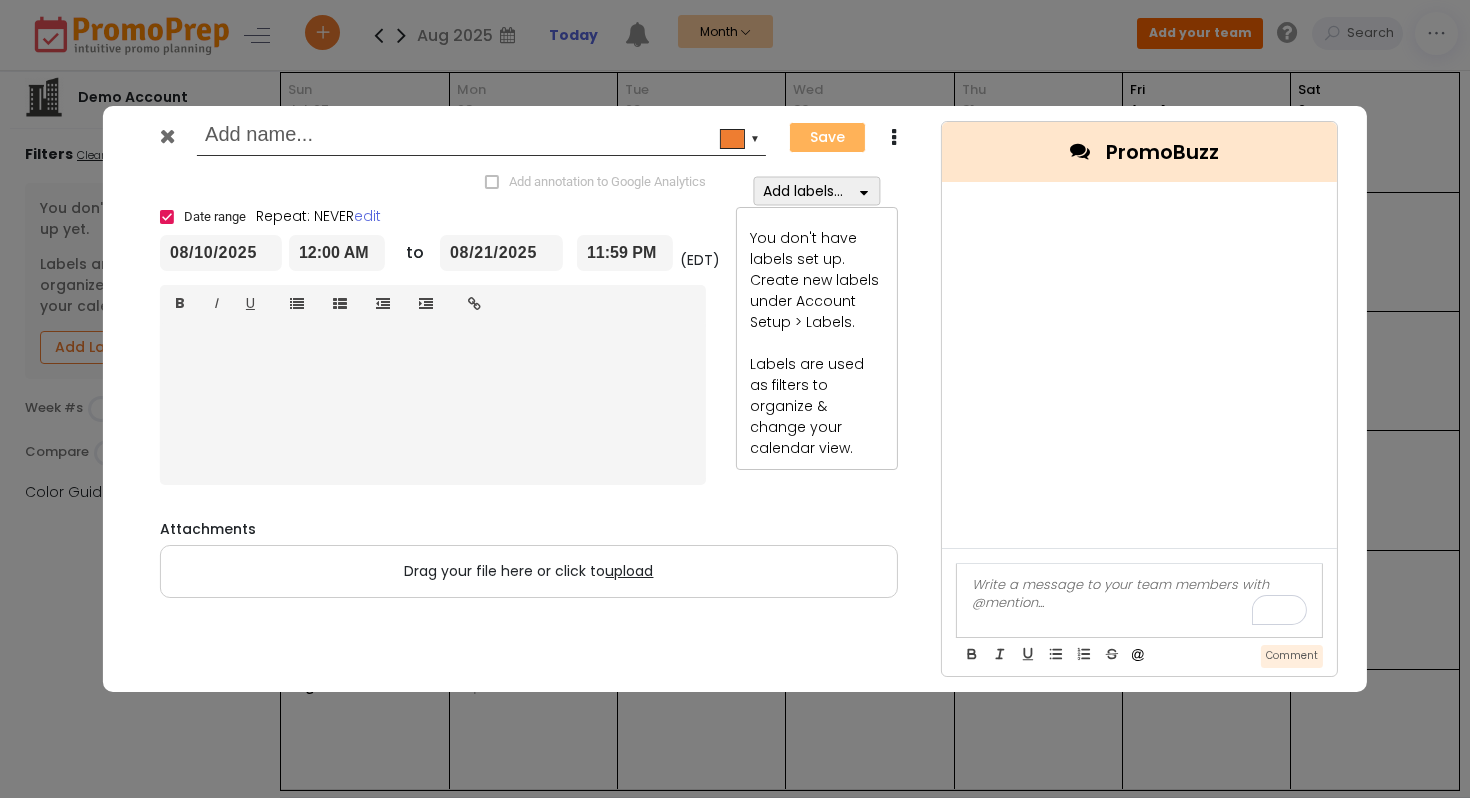 click at bounding box center (478, 137) 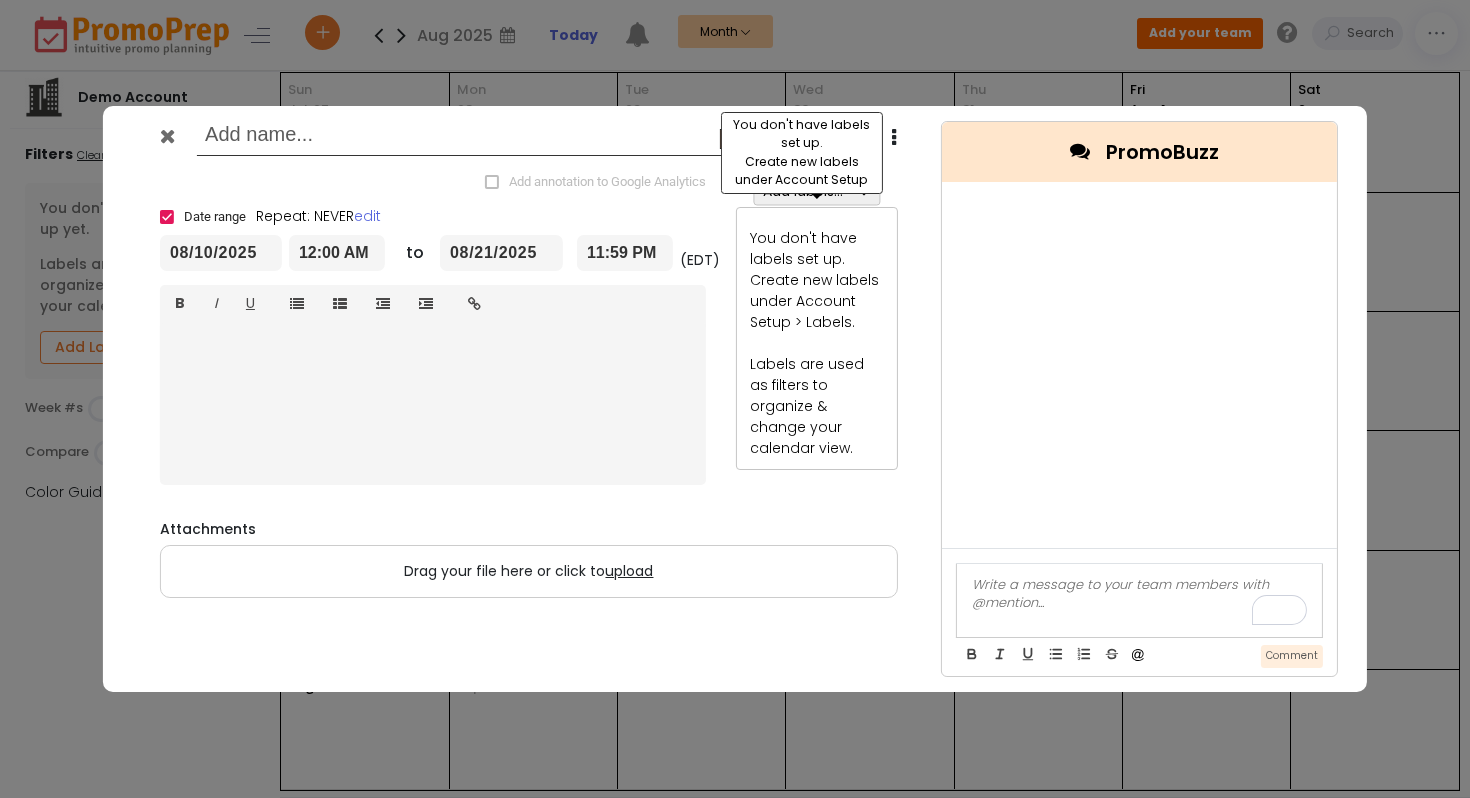 click on "Add labels..." at bounding box center (817, 191) 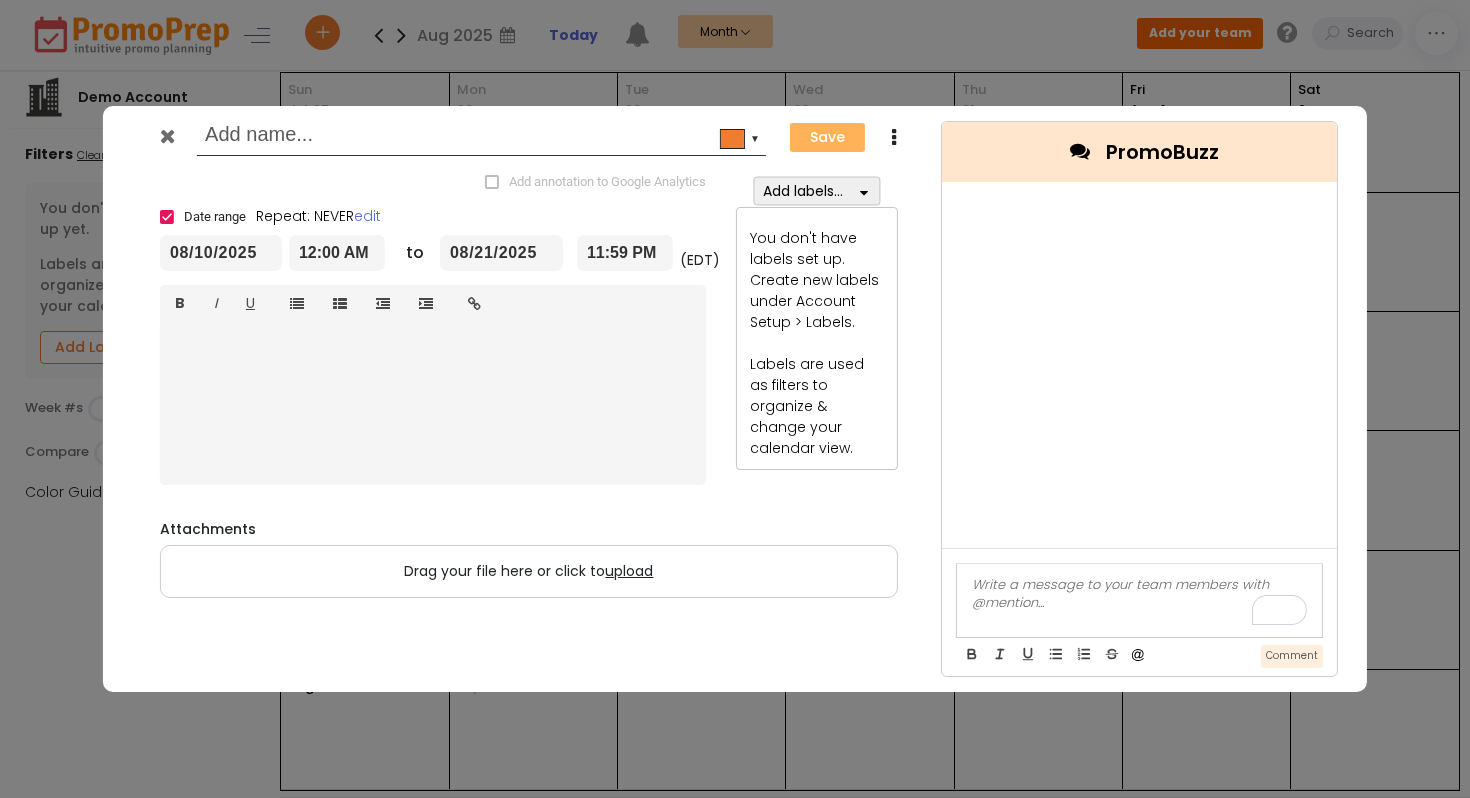 click at bounding box center (1080, 151) 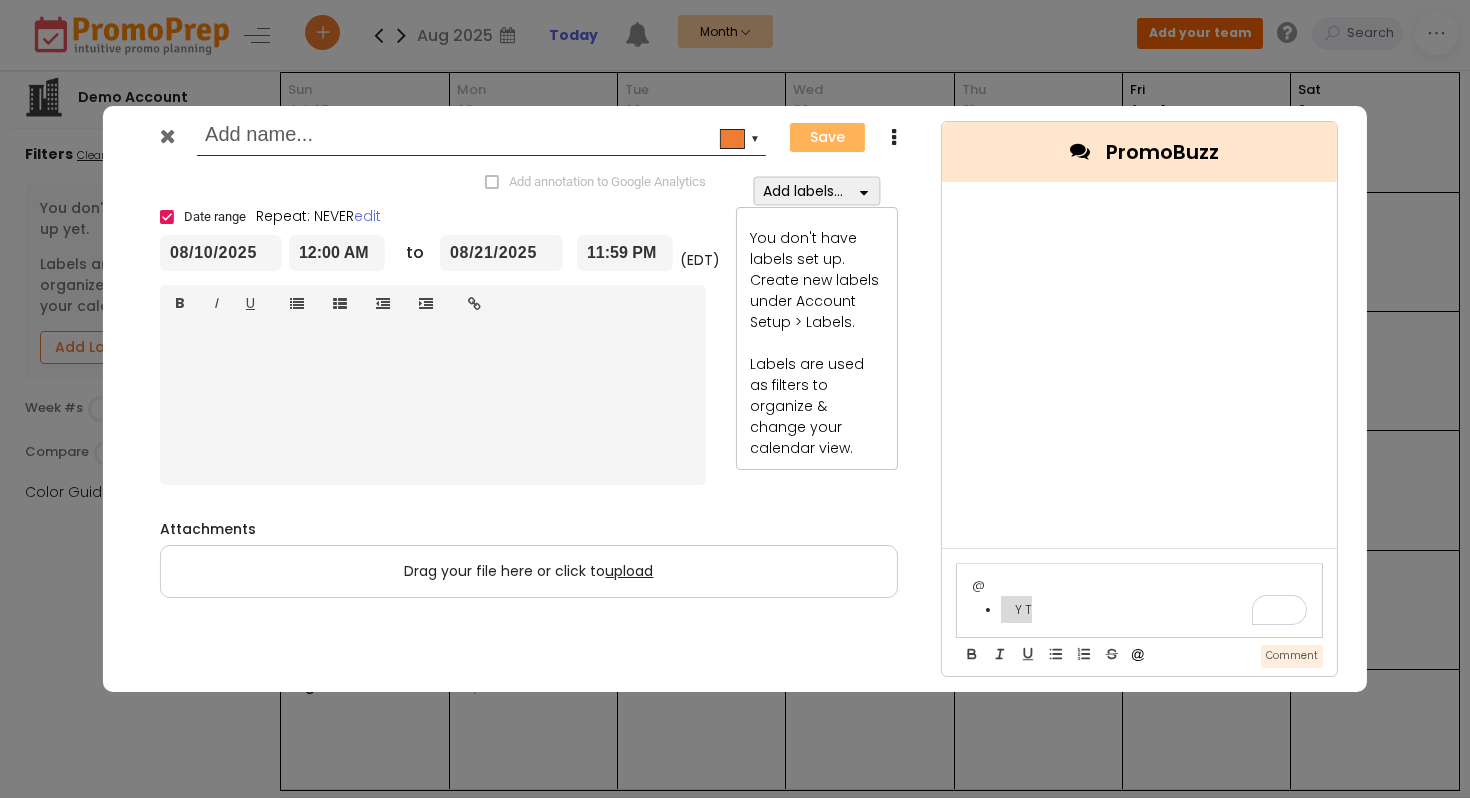 click on "Y T" at bounding box center (1016, 609) 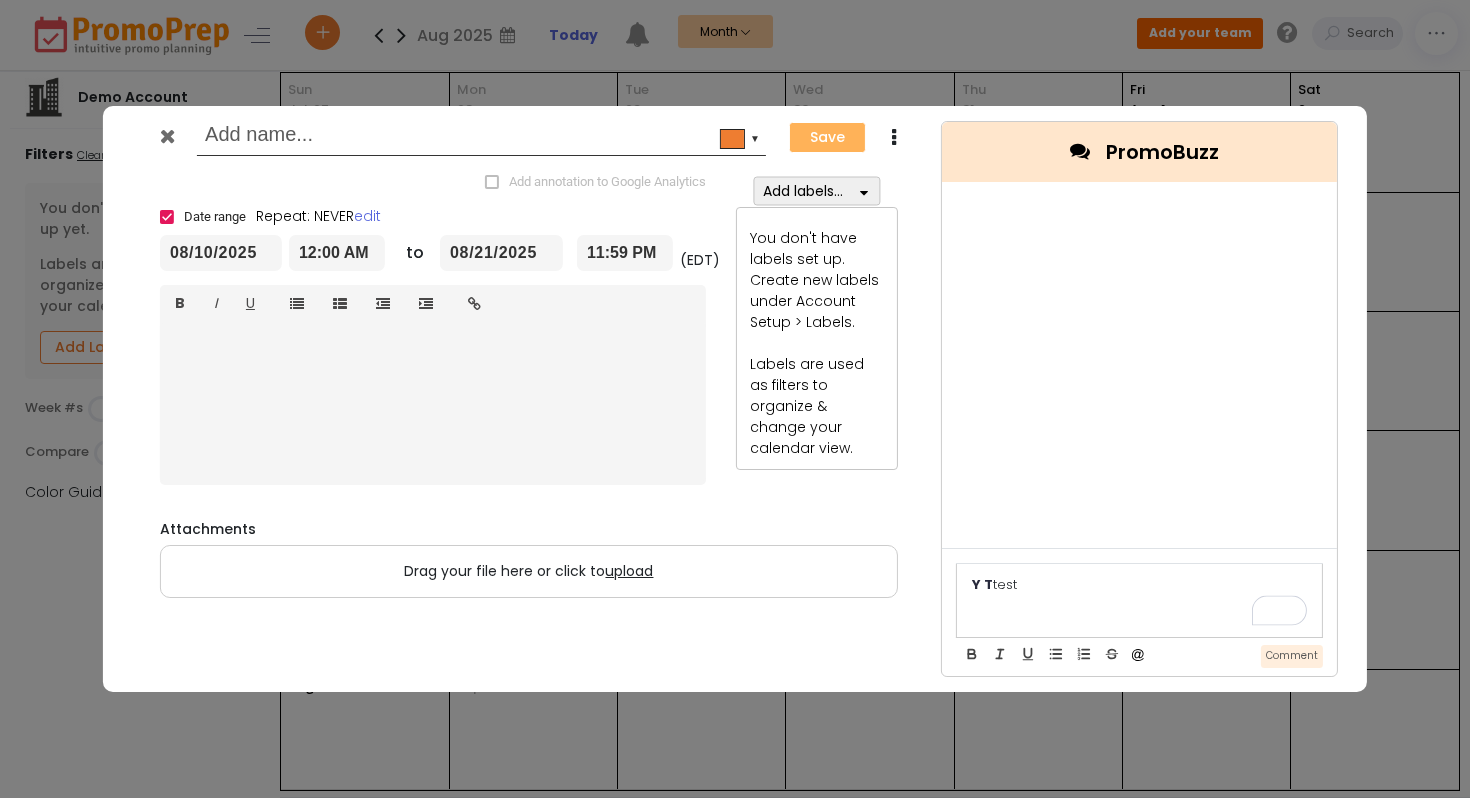 click on "[HEX] ▼       Save   Duplicate  Add annotation to Google Analytics  ×  Date range  Repeat: NEVER  edit [MM]/[DD]/[YYYY] [HH]:[MM] [AMPM]  (EDT)    Normal text   Normal text Heading 1 Heading 2 Heading 3 Heading 4 Heading 5 Heading 6 B I U   Insert link × http://   Open link in new window Cancel Insert link  Add labels...  * Required label  Apply  You don't have labels set up. Create new labels under Account Setup > Labels.   Labels are used as filters to organize & change your calendar view.  Attachments  Drag your file here or click to  upload PromoBuzz                                                           ﻿ Y T ﻿  test Y T  Comment" at bounding box center (735, 399) 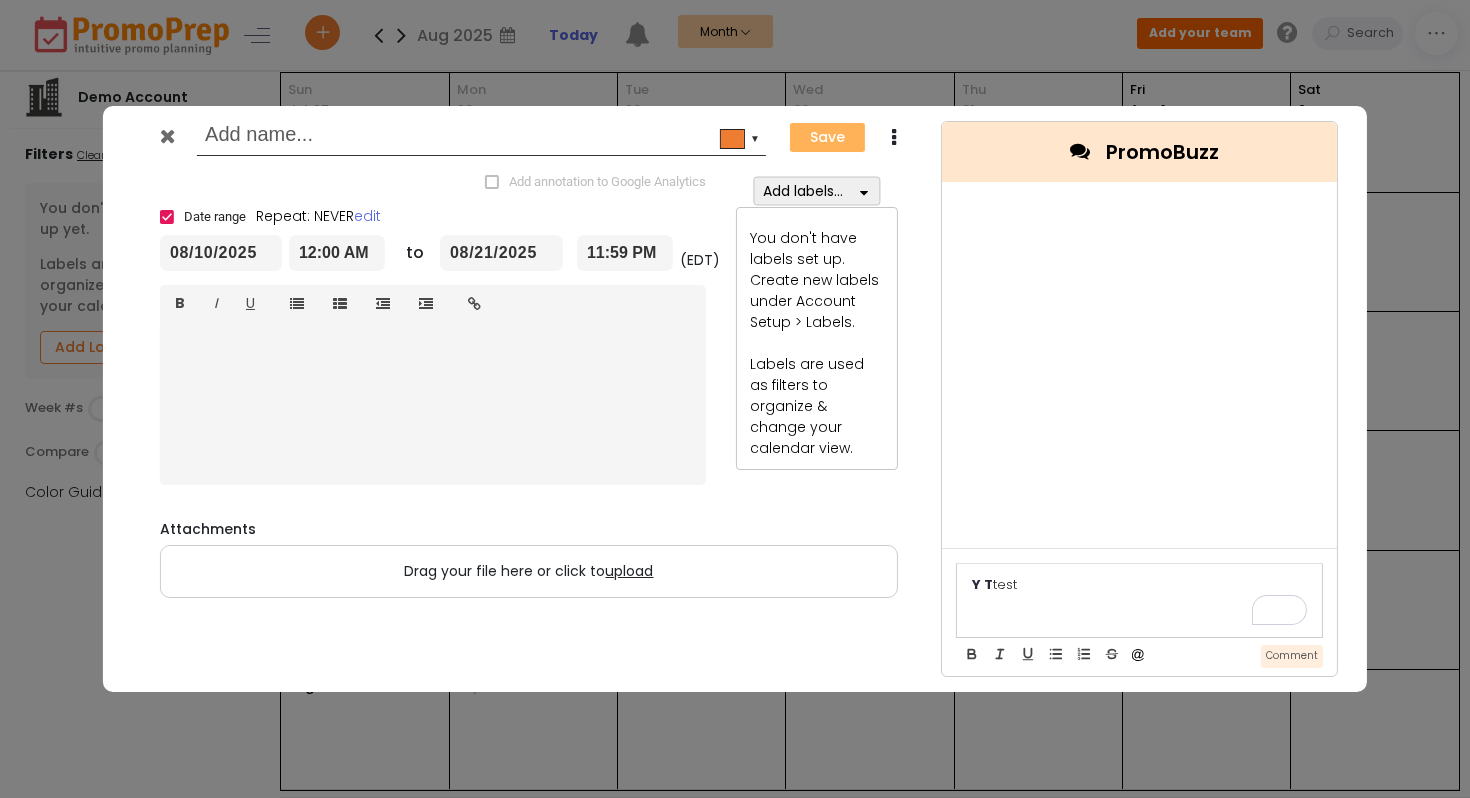 click at bounding box center (167, 136) 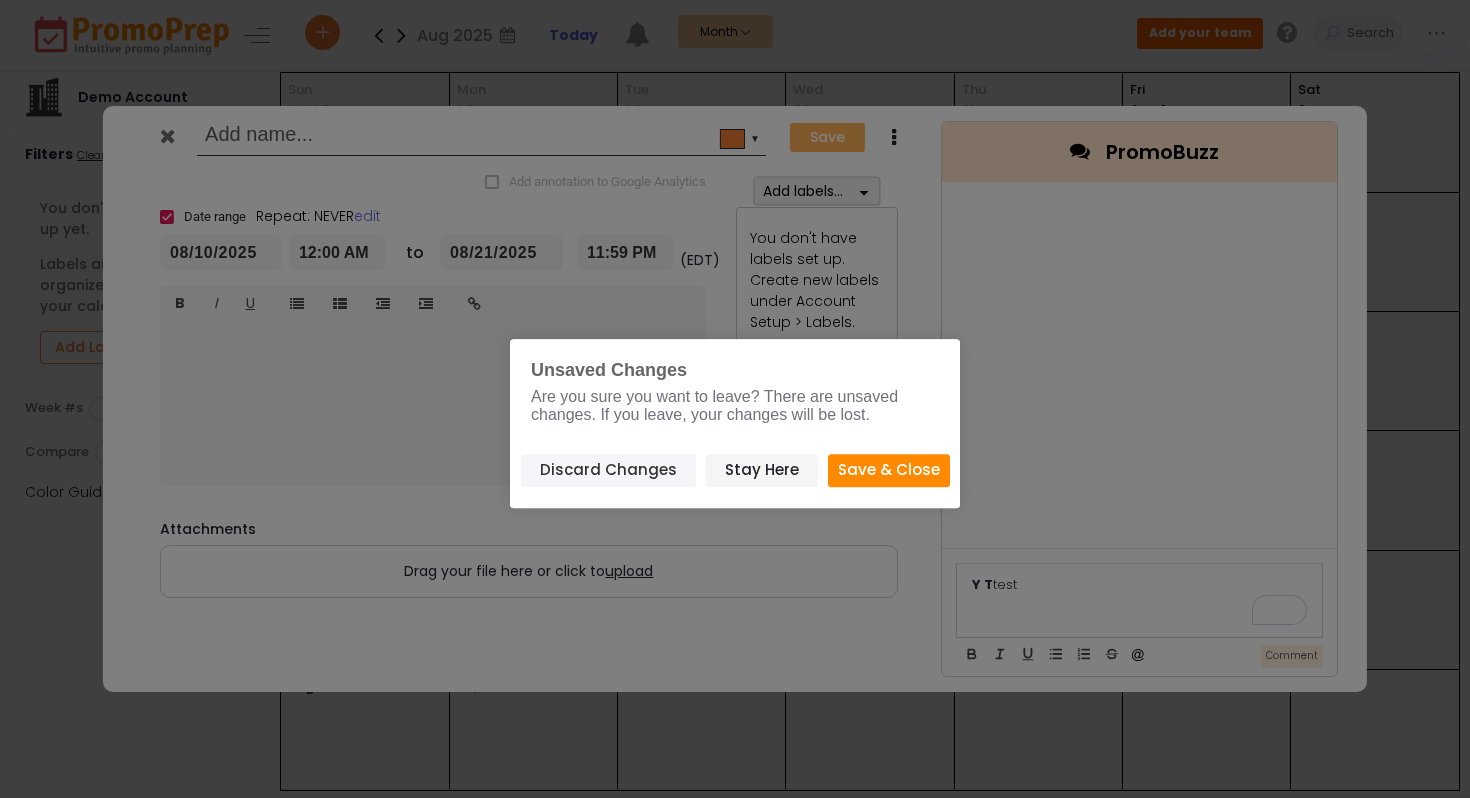 click on "Discard Changes" at bounding box center (608, 470) 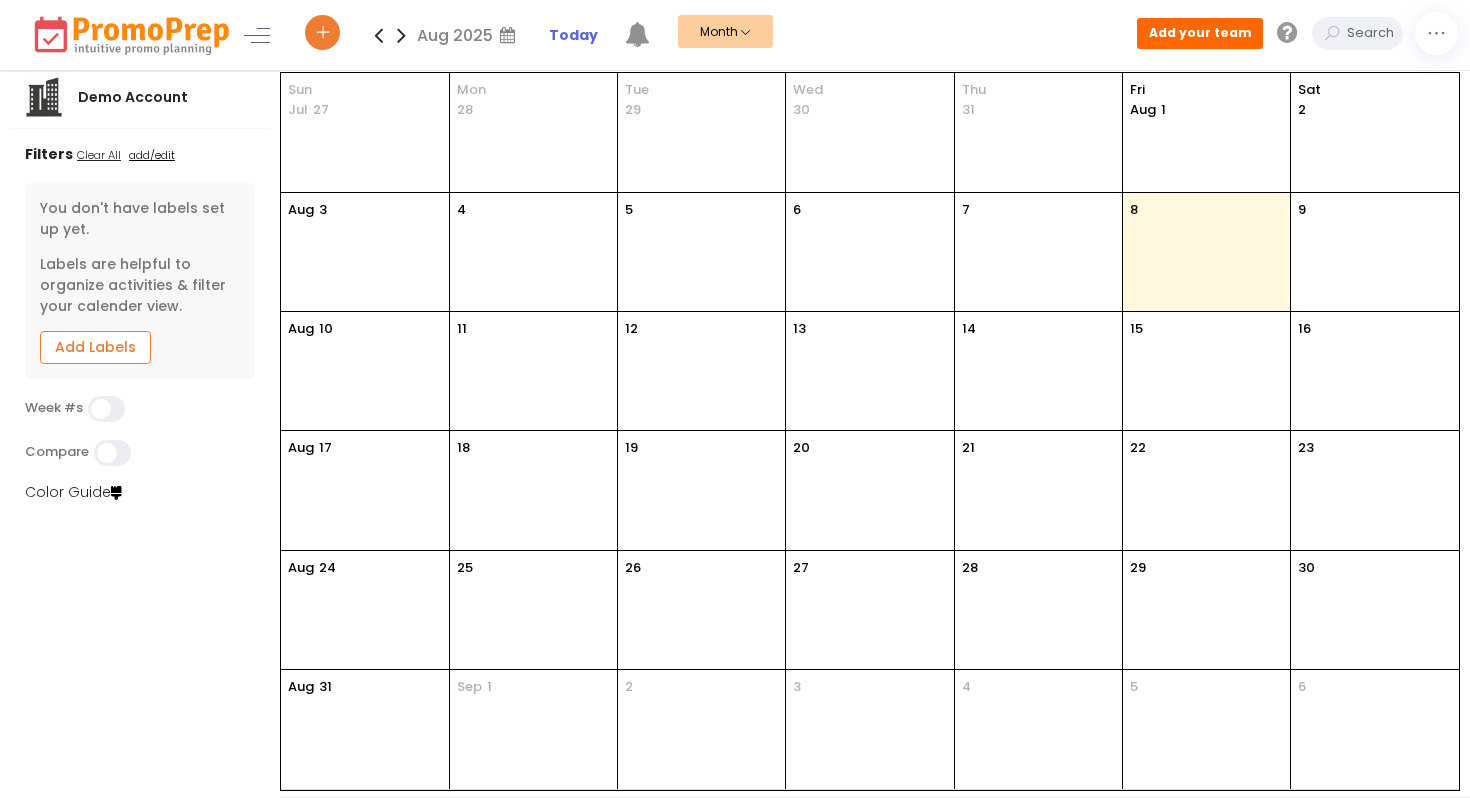 click at bounding box center (106, 409) 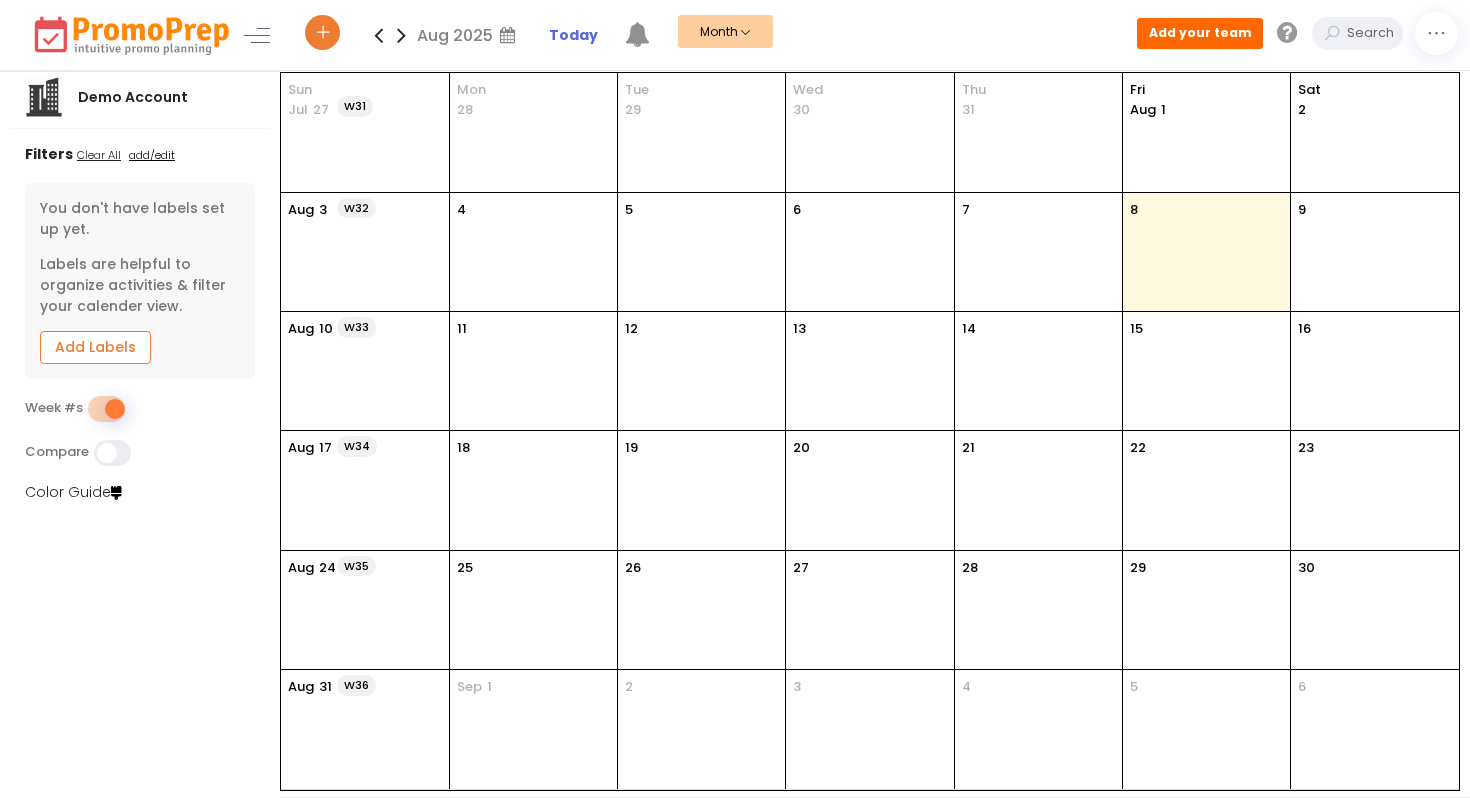 click at bounding box center (112, 453) 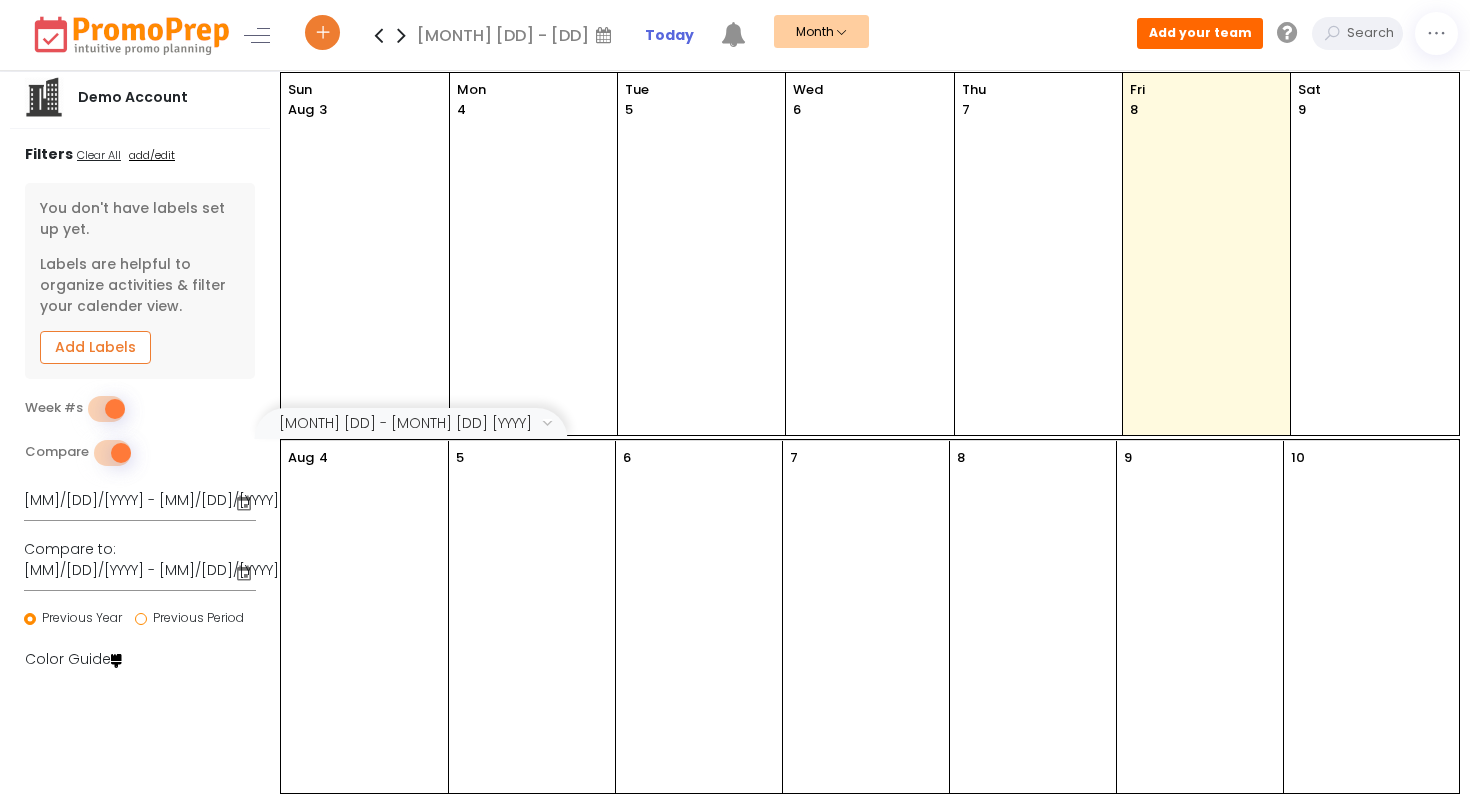 click at bounding box center (112, 453) 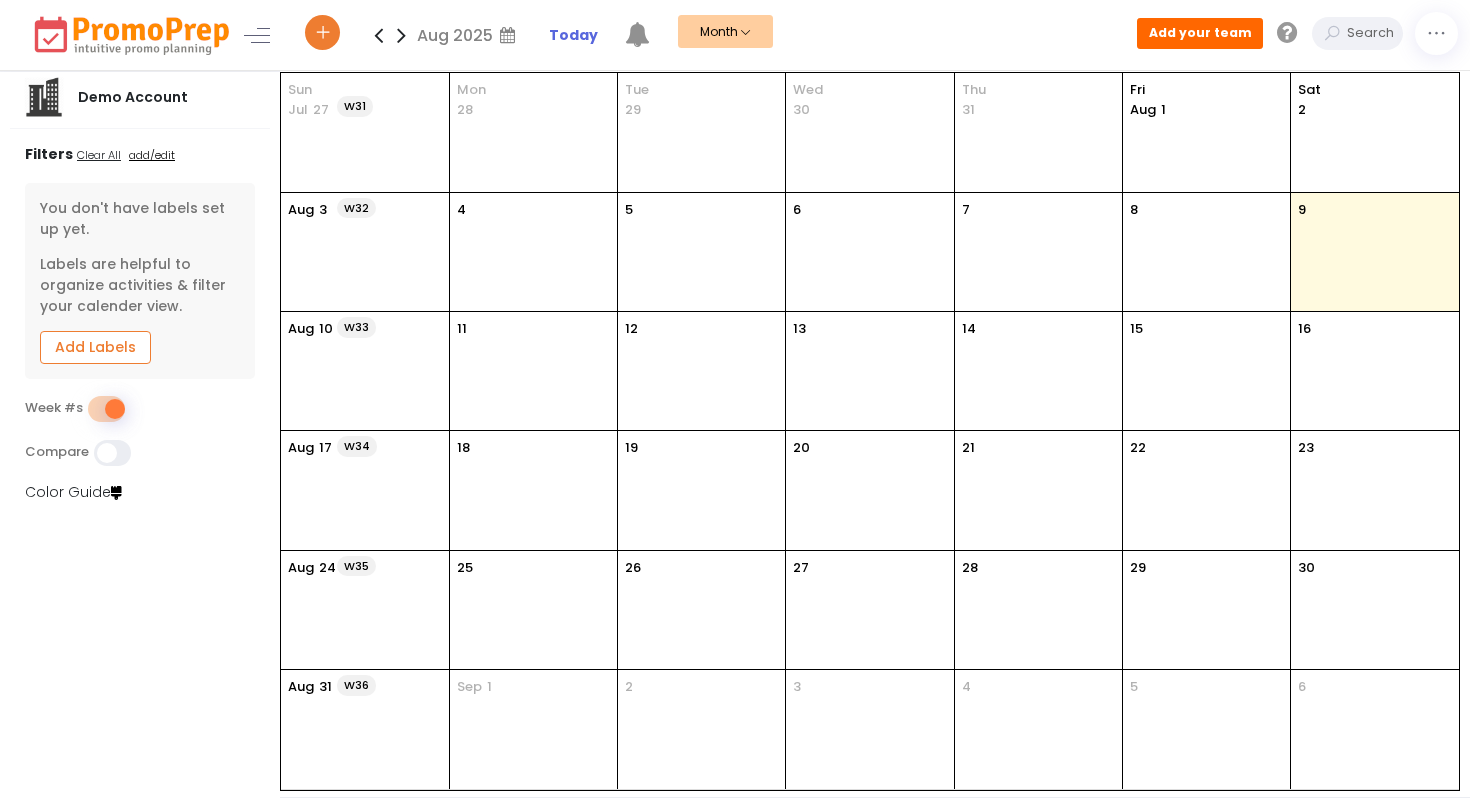 click on "Add Labels" at bounding box center [95, 347] 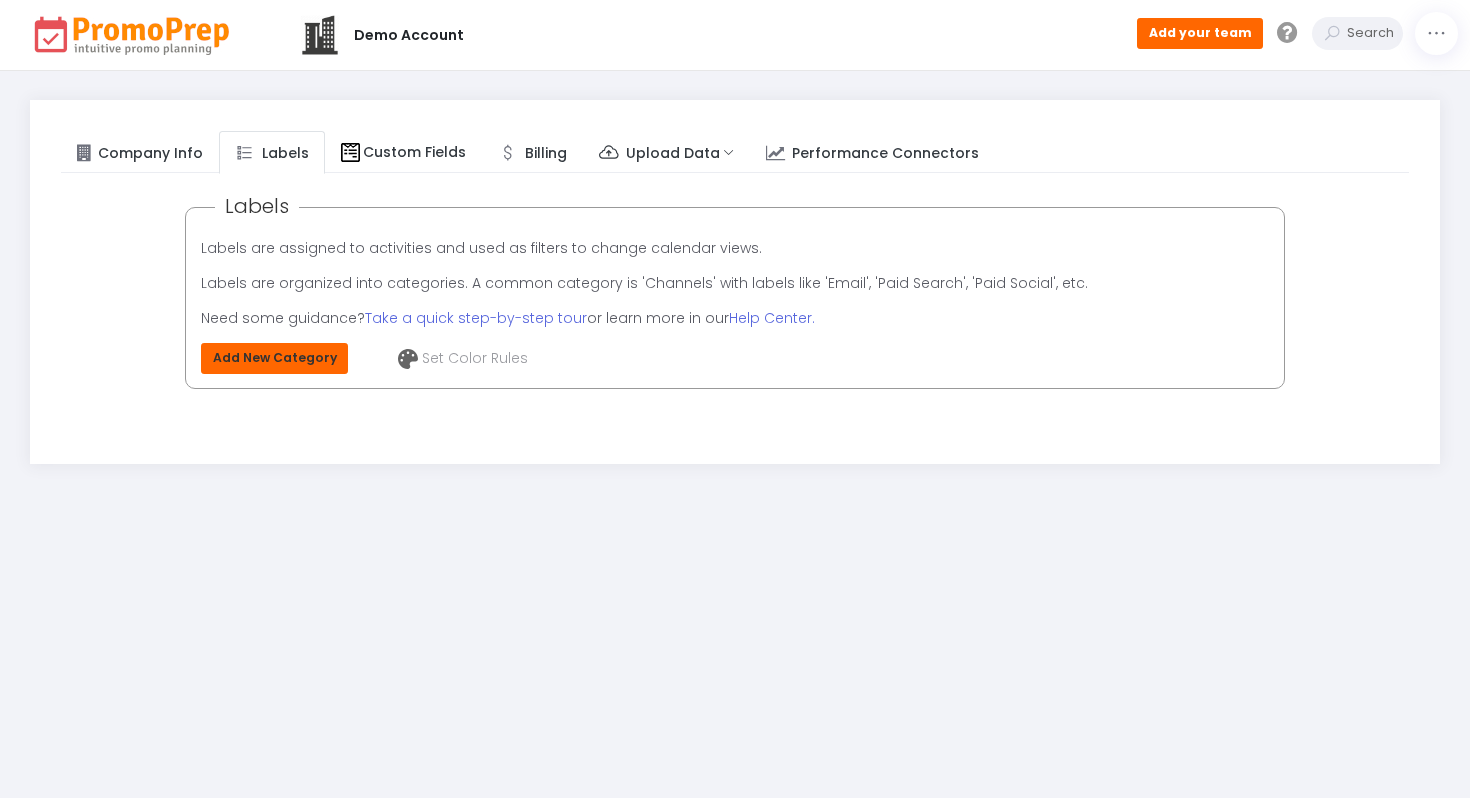click on "Add New Category" 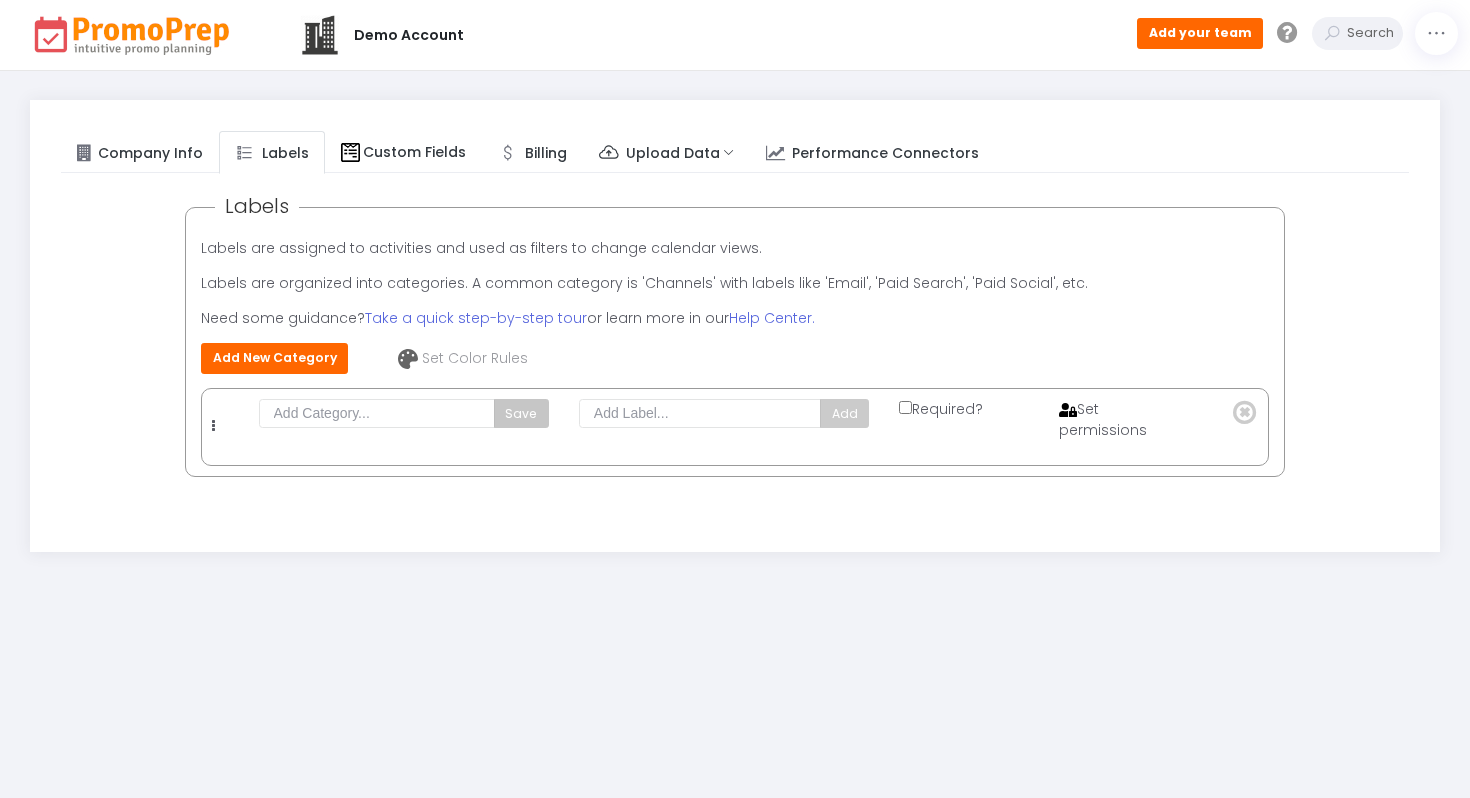 click on "Save   Add   Required?  Set permissions" 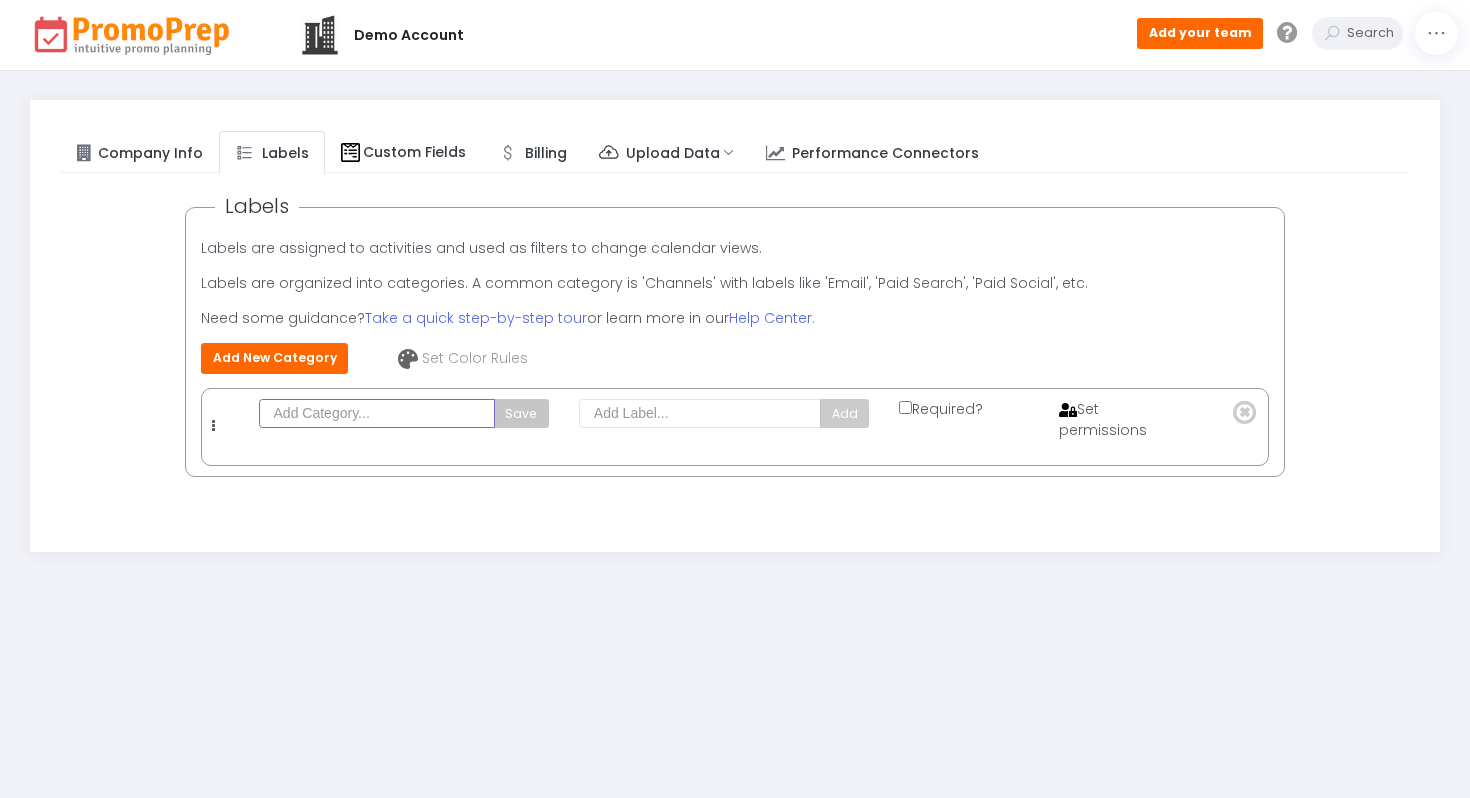 click 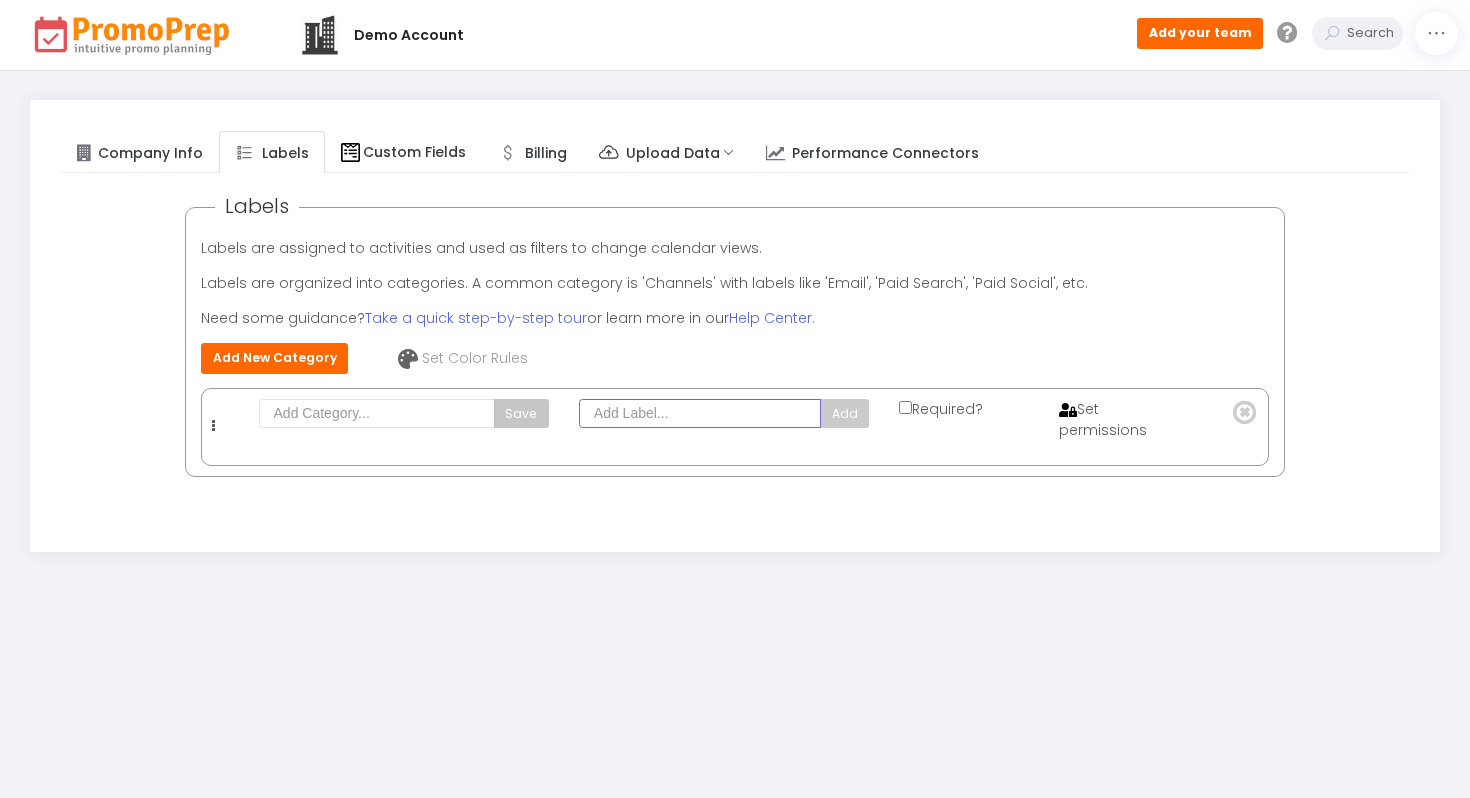 click 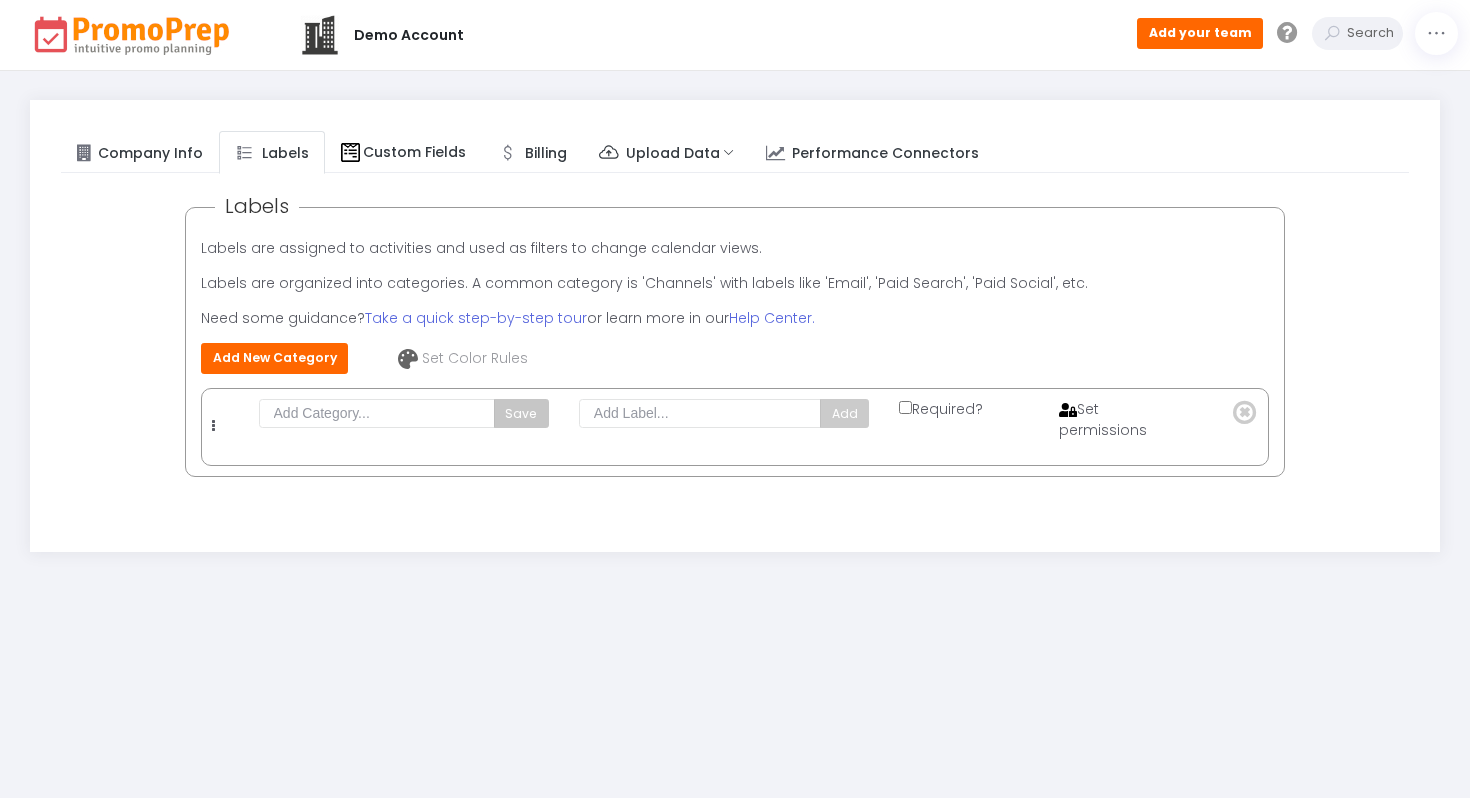 click 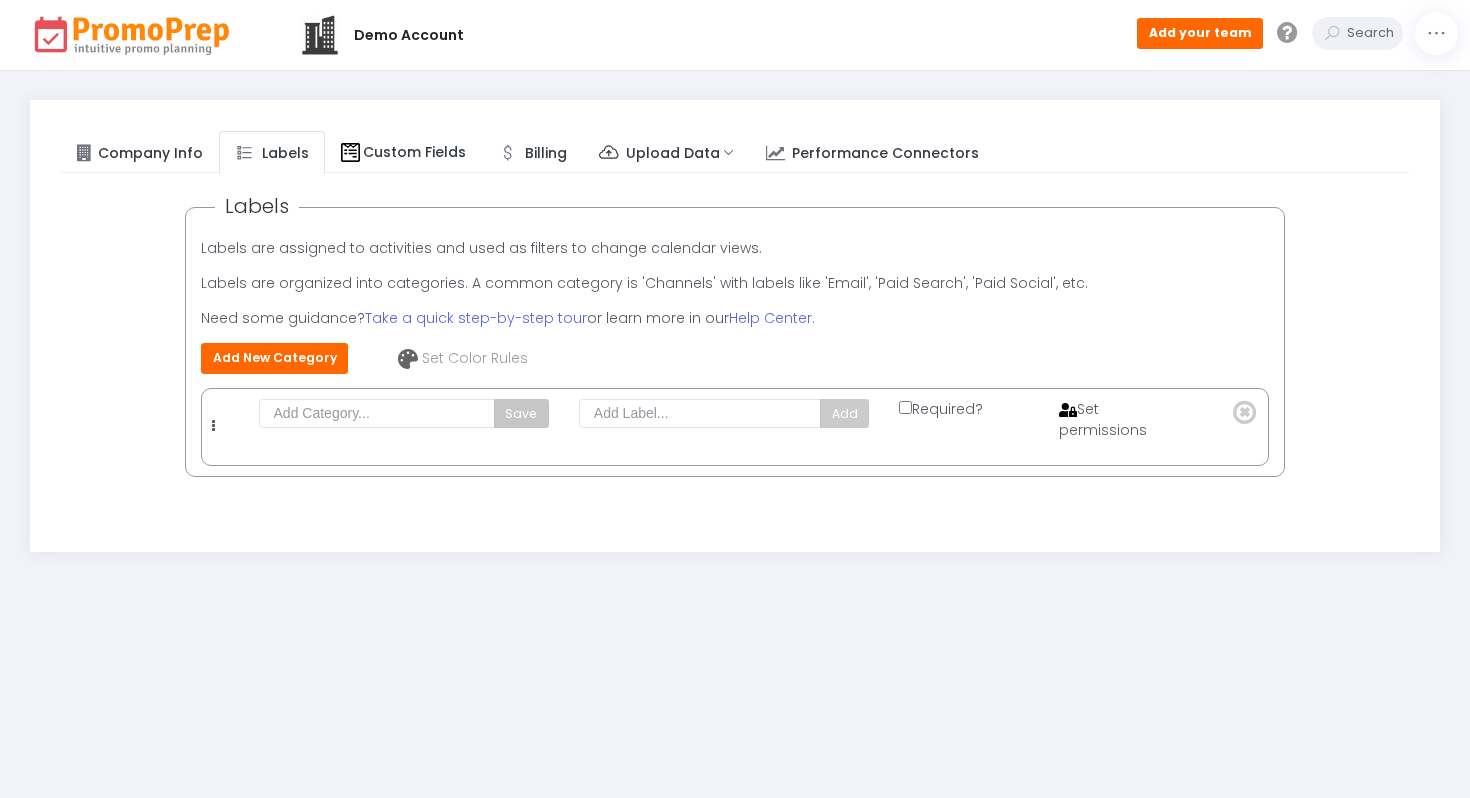 click on "Set permissions" 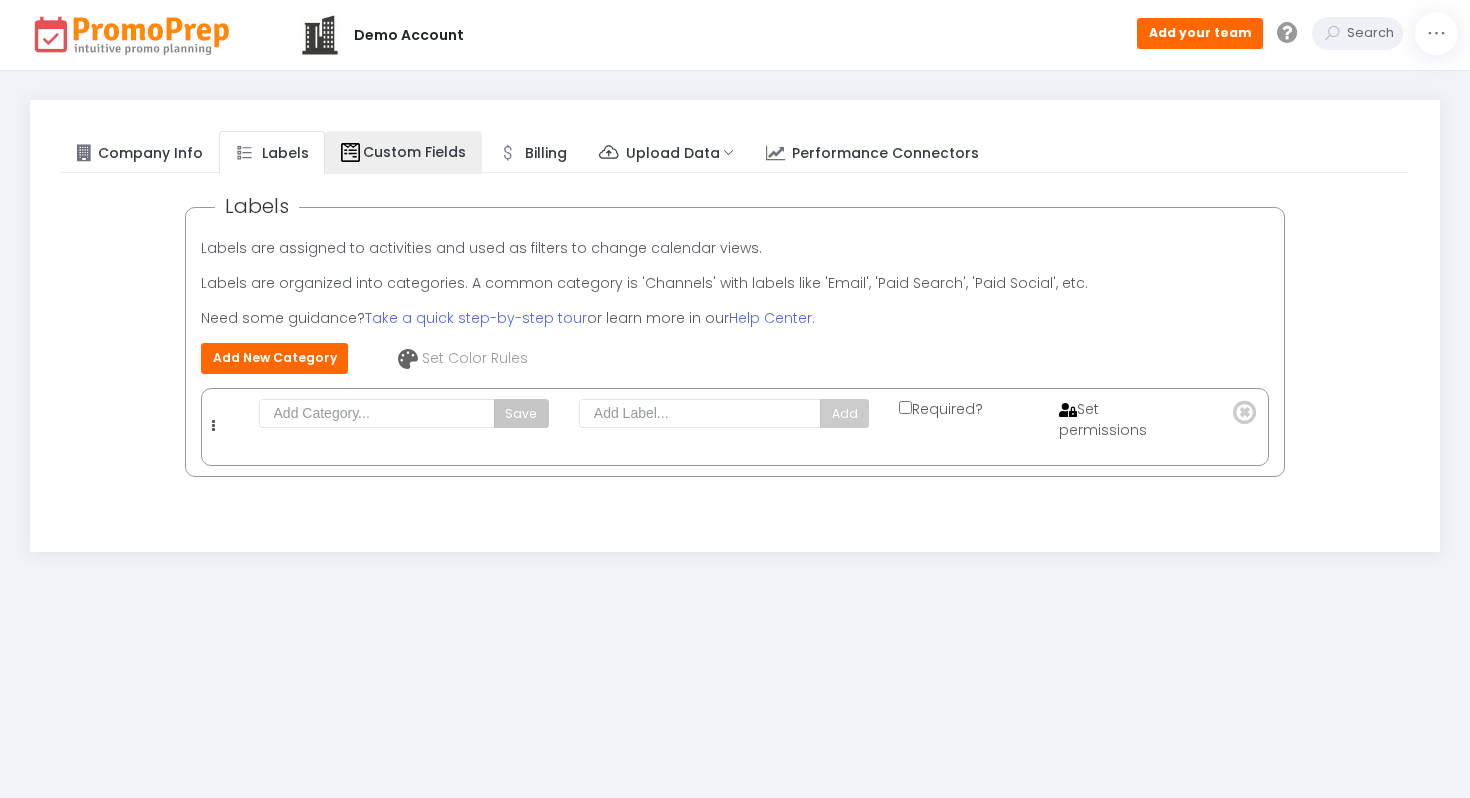 click on "Custom Fields" 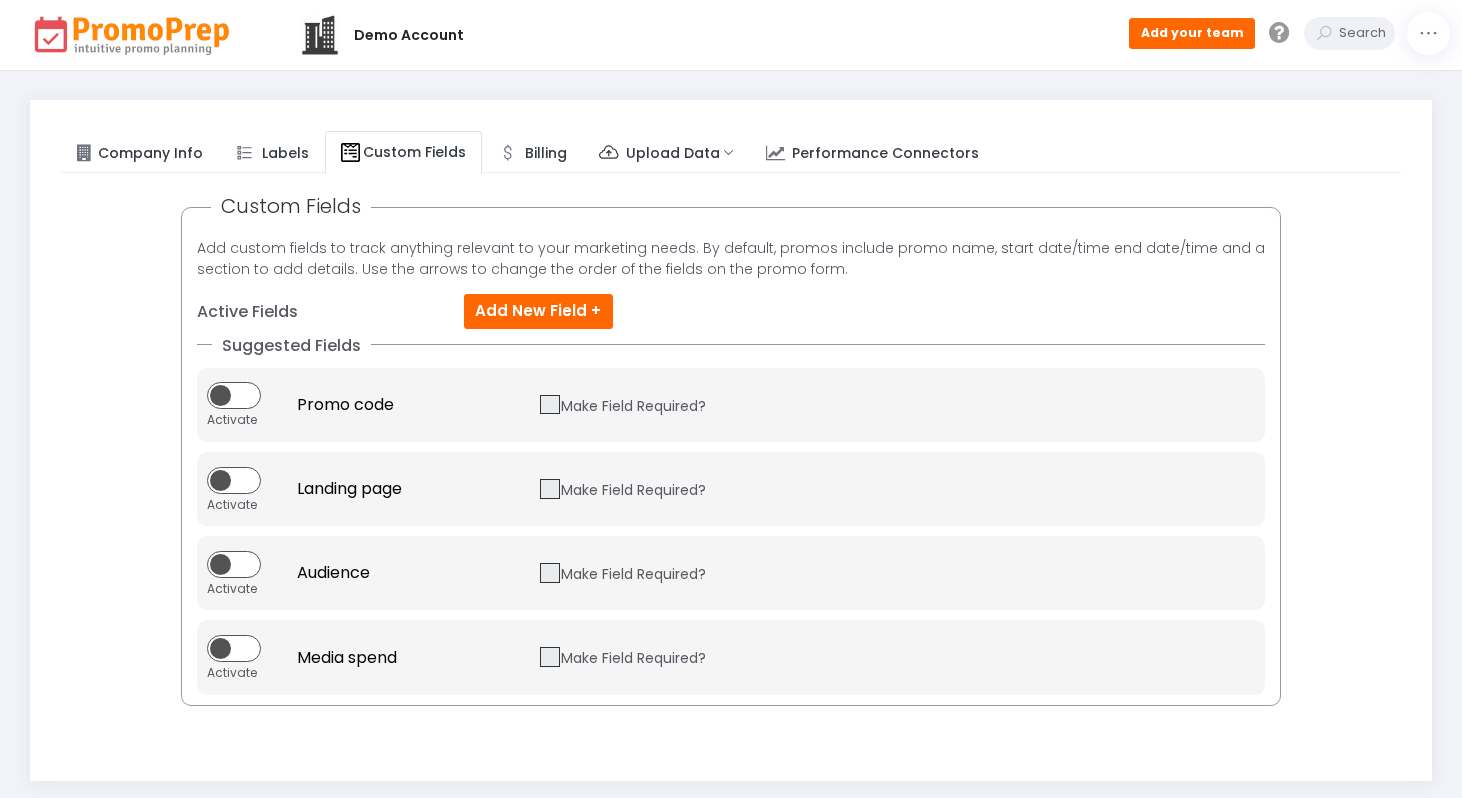 click 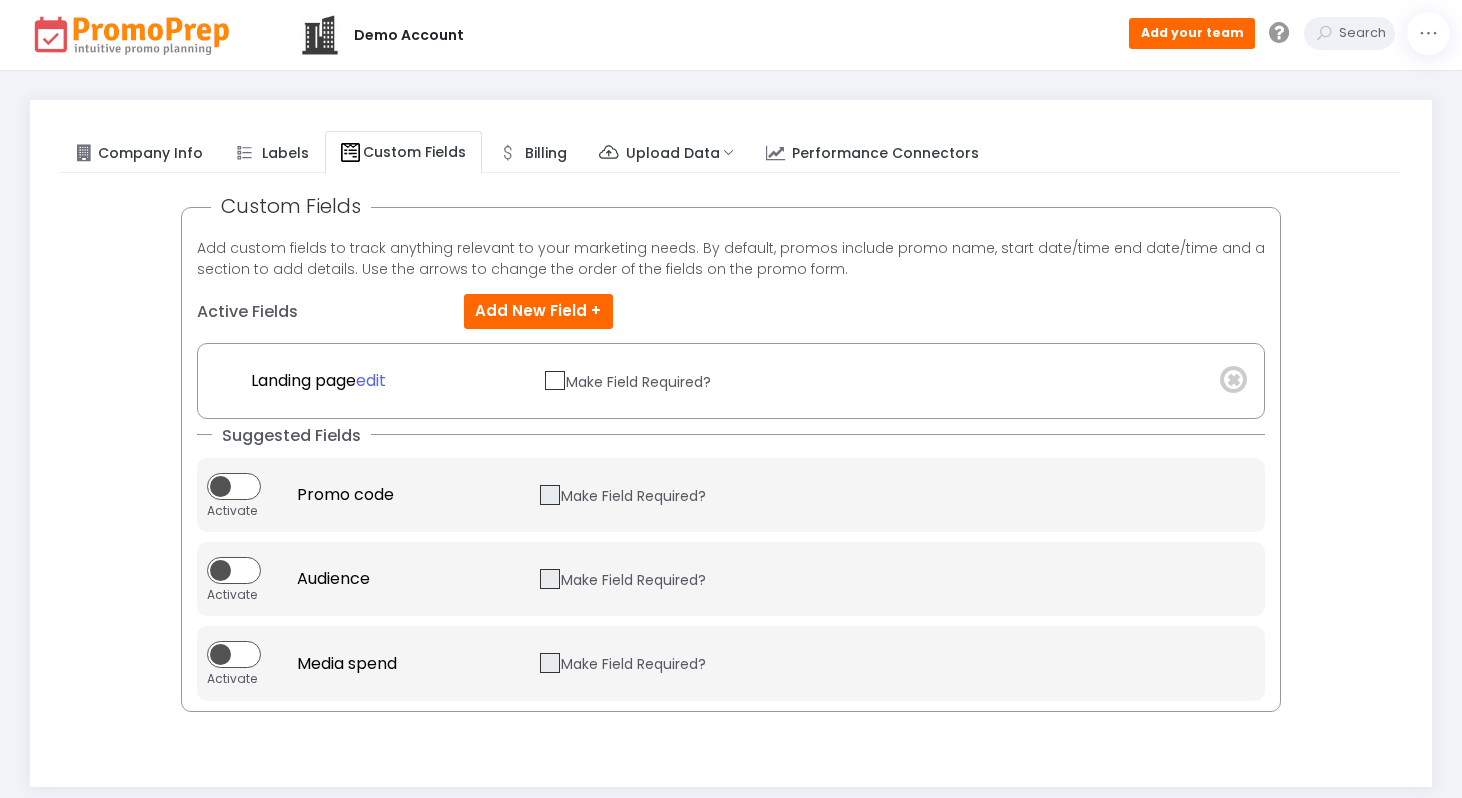 click 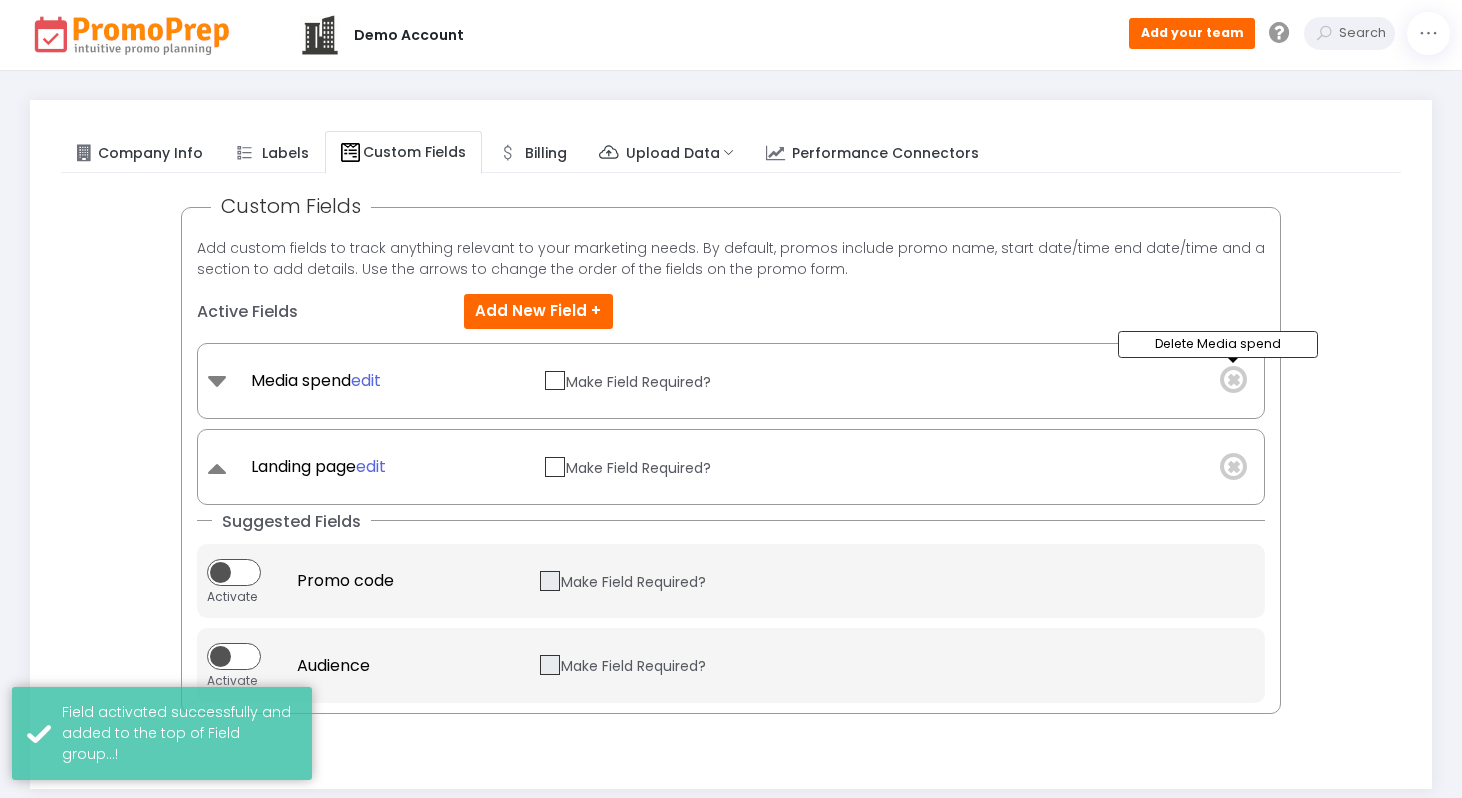 click 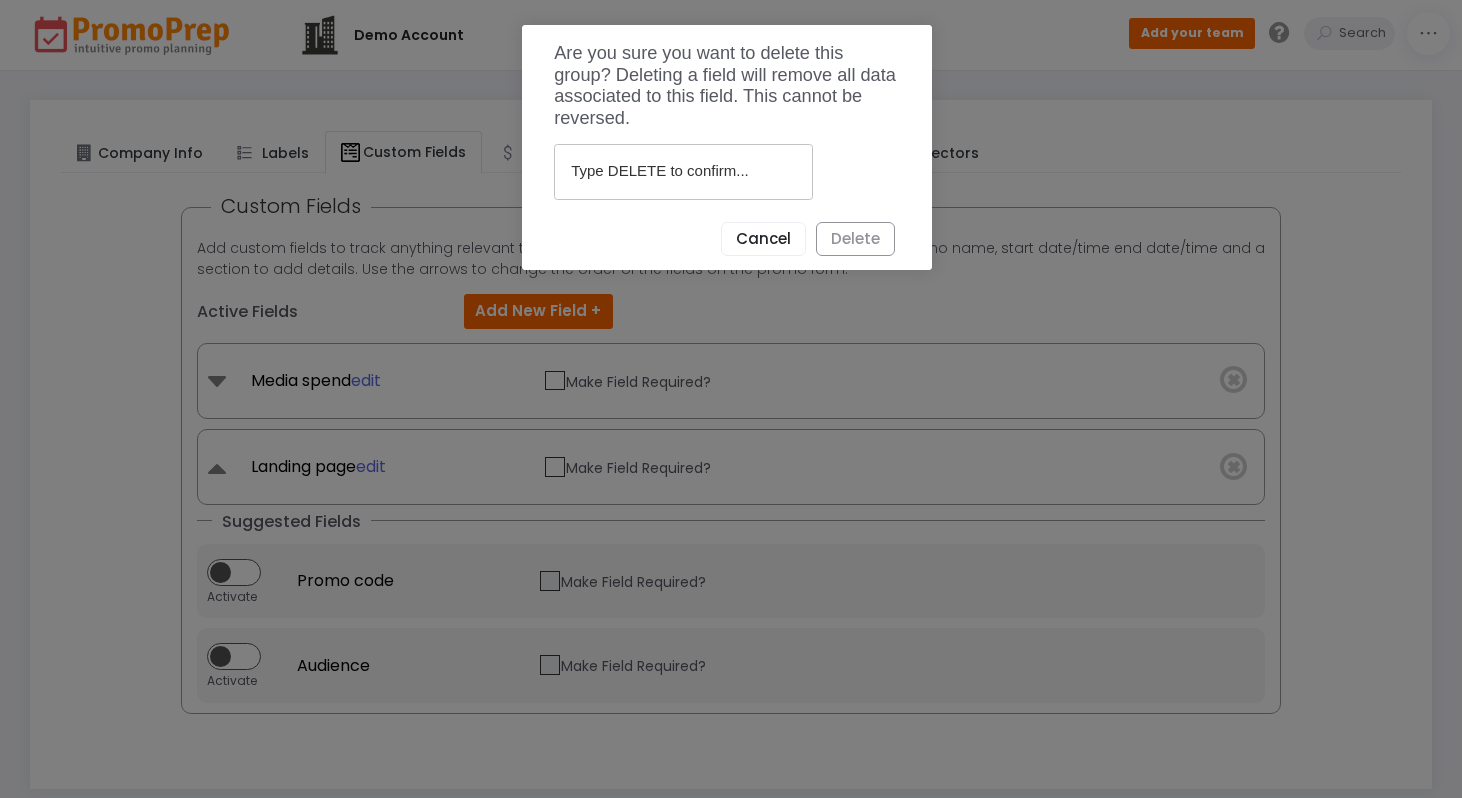 click at bounding box center (683, 172) 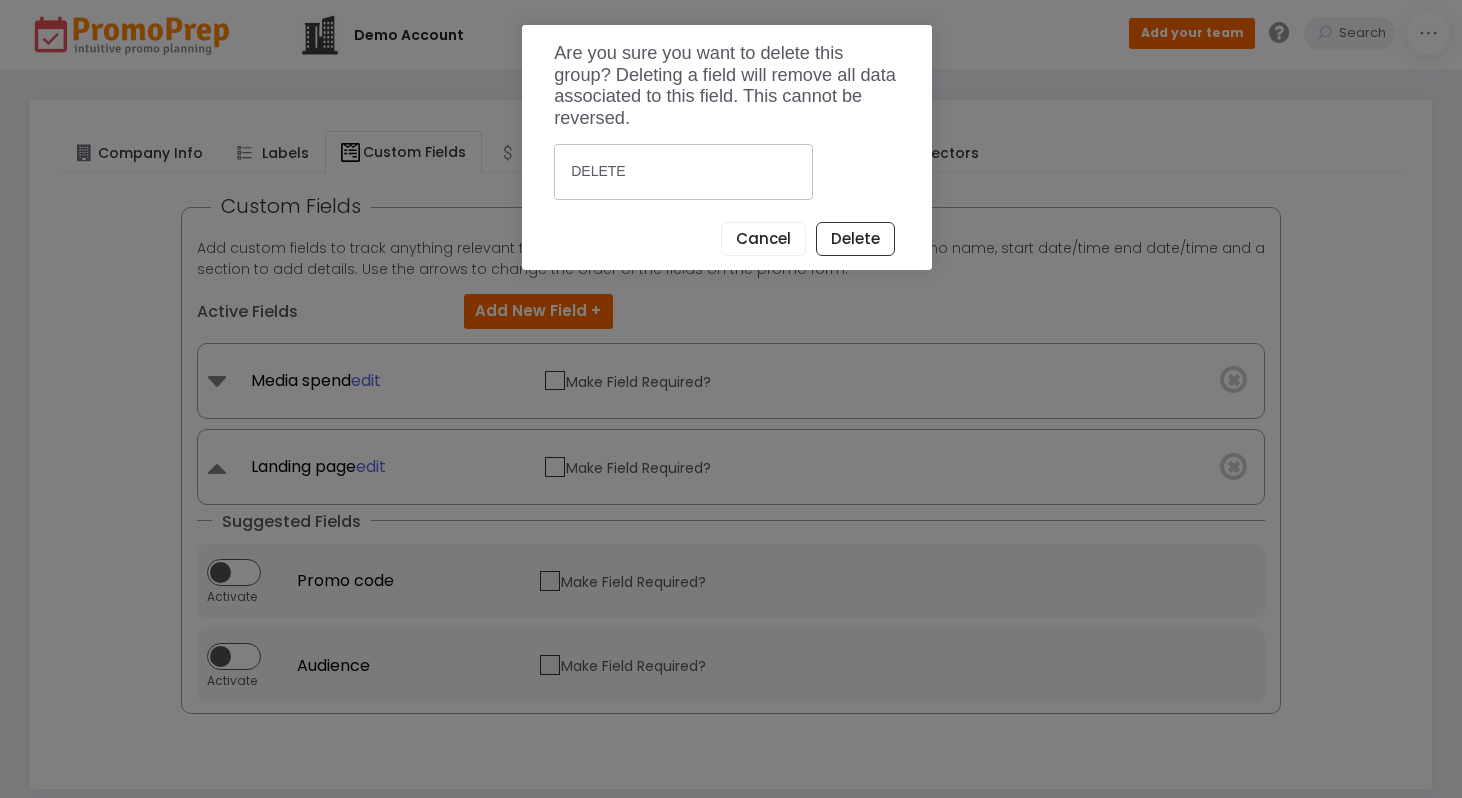 type on "DELETE" 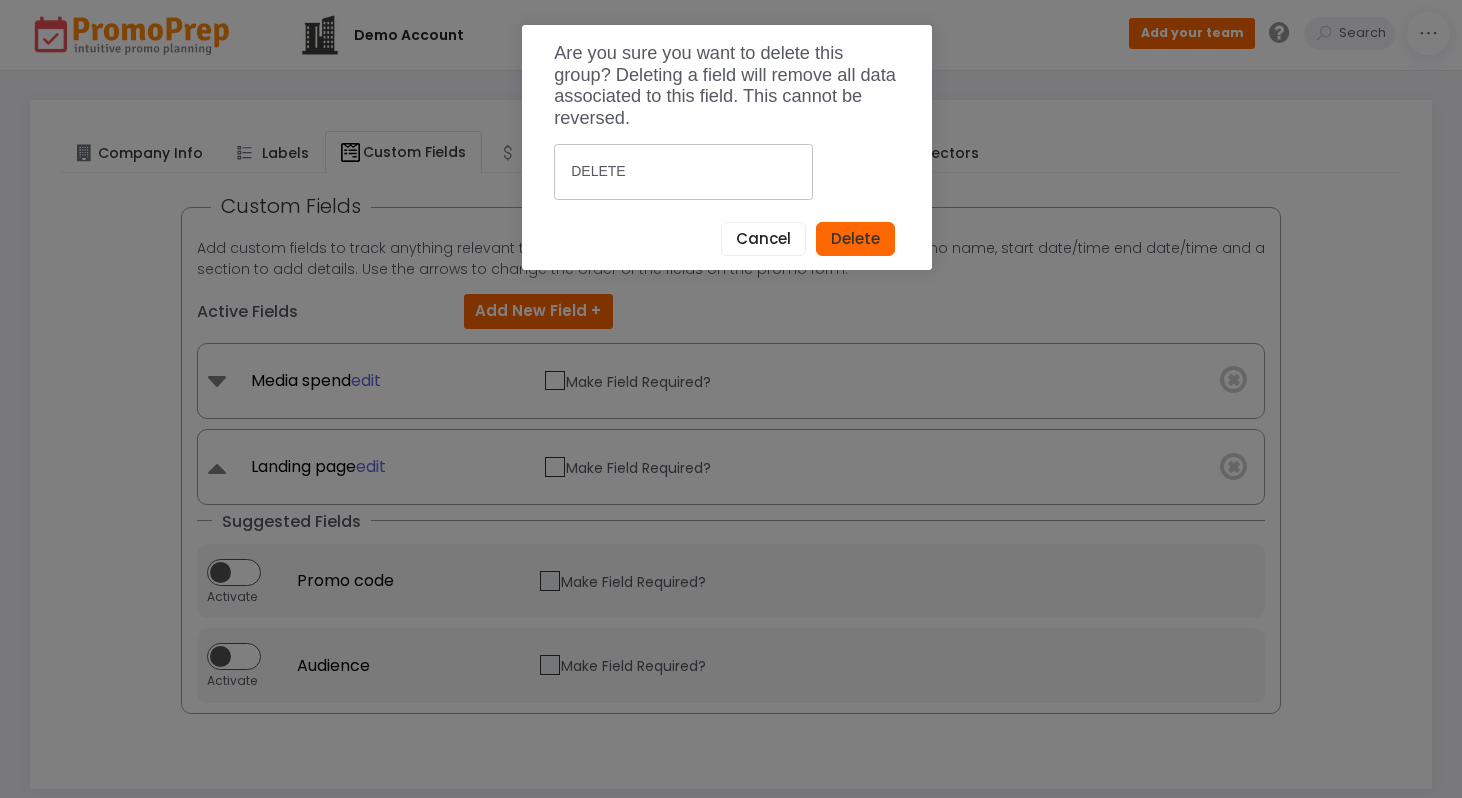 click on "Delete" at bounding box center (855, 239) 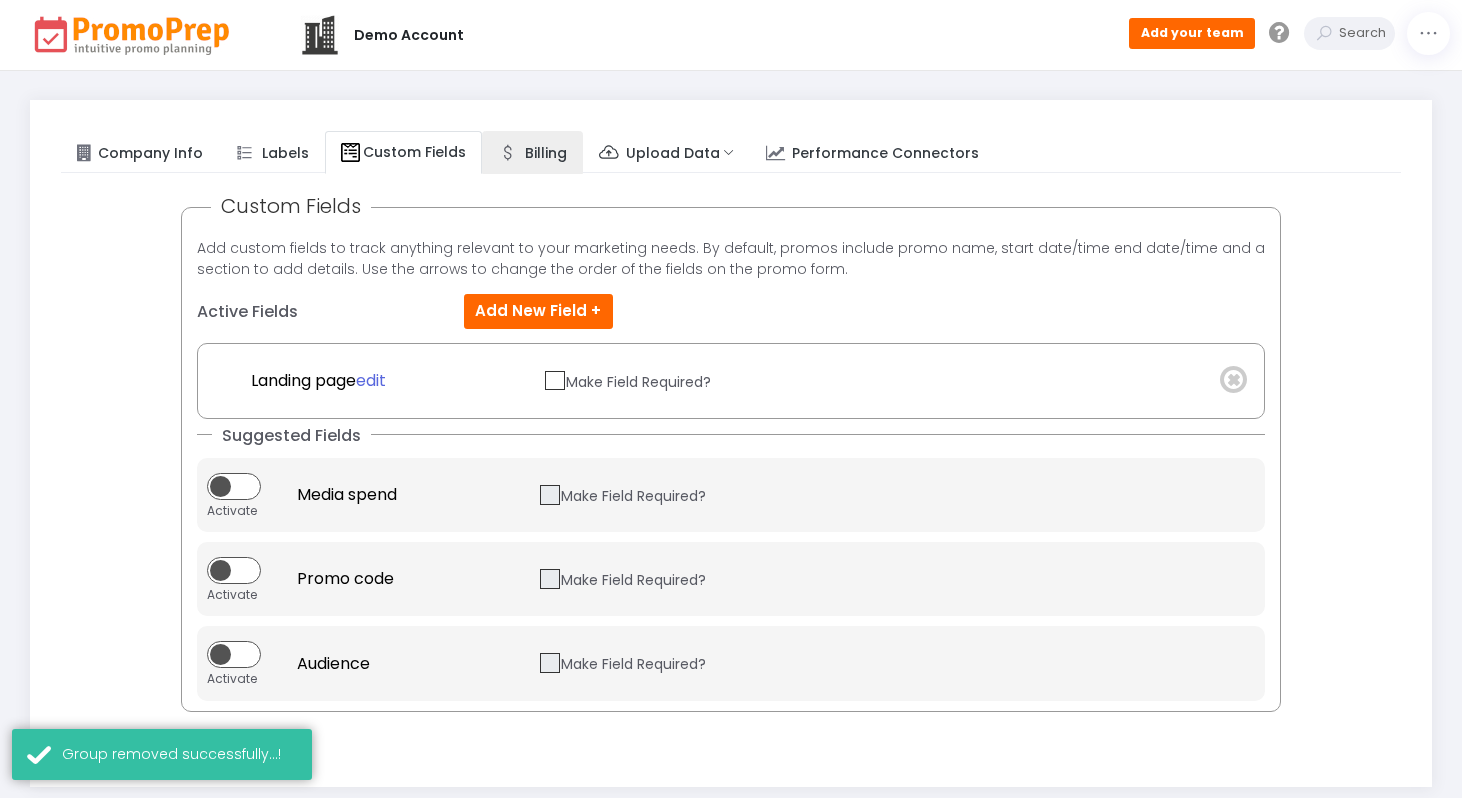 click on "Billing" 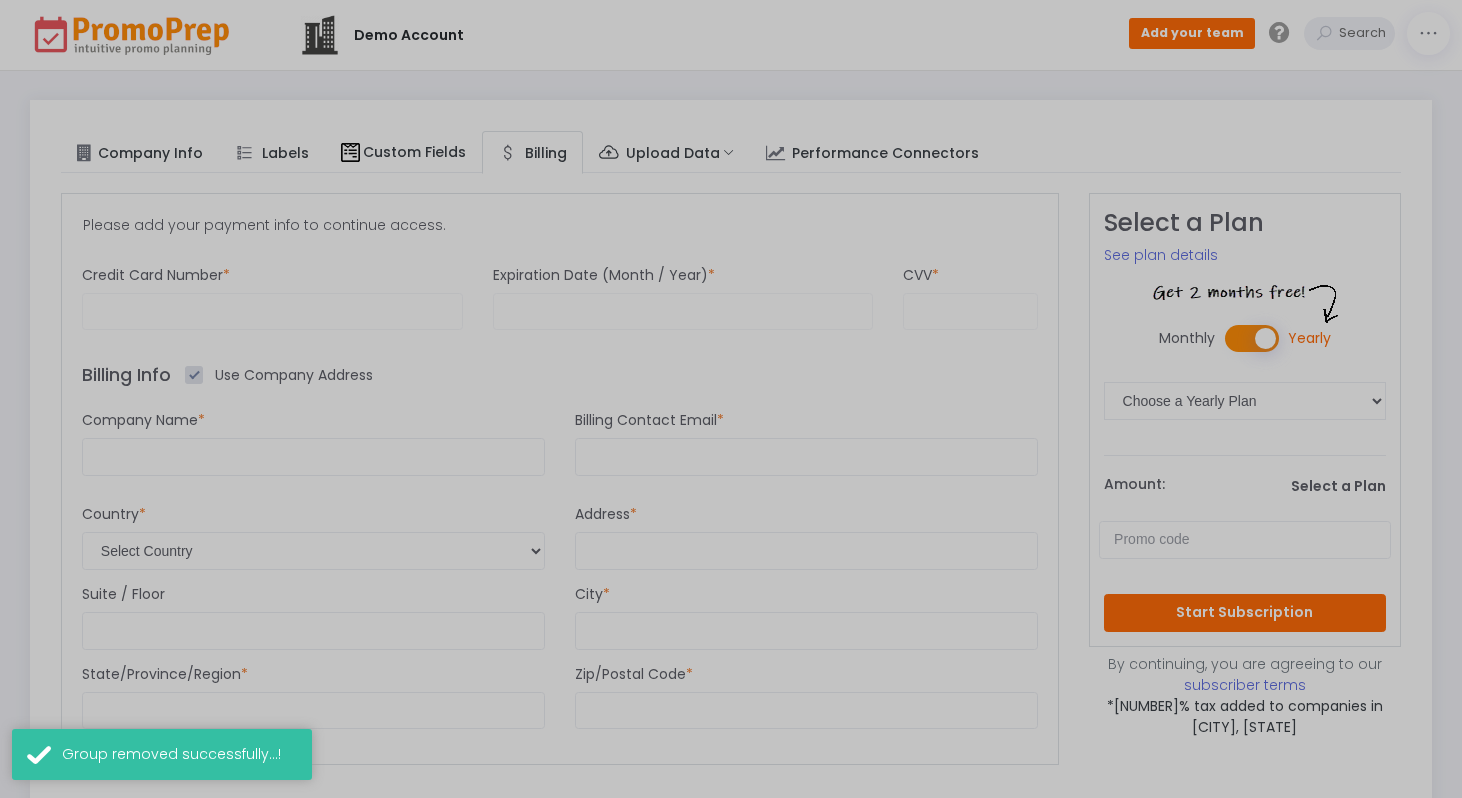 select on "187: United States" 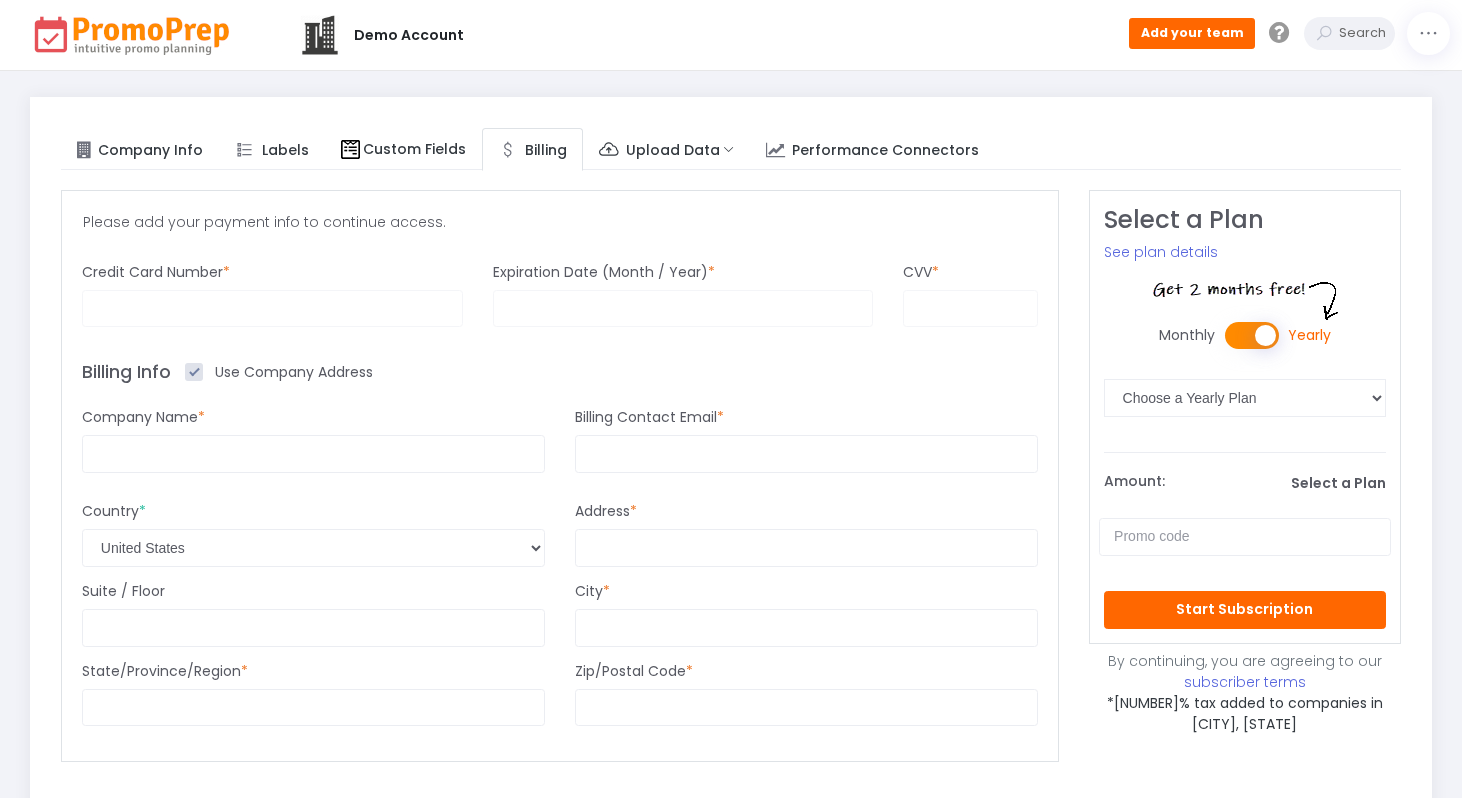 scroll, scrollTop: 0, scrollLeft: 0, axis: both 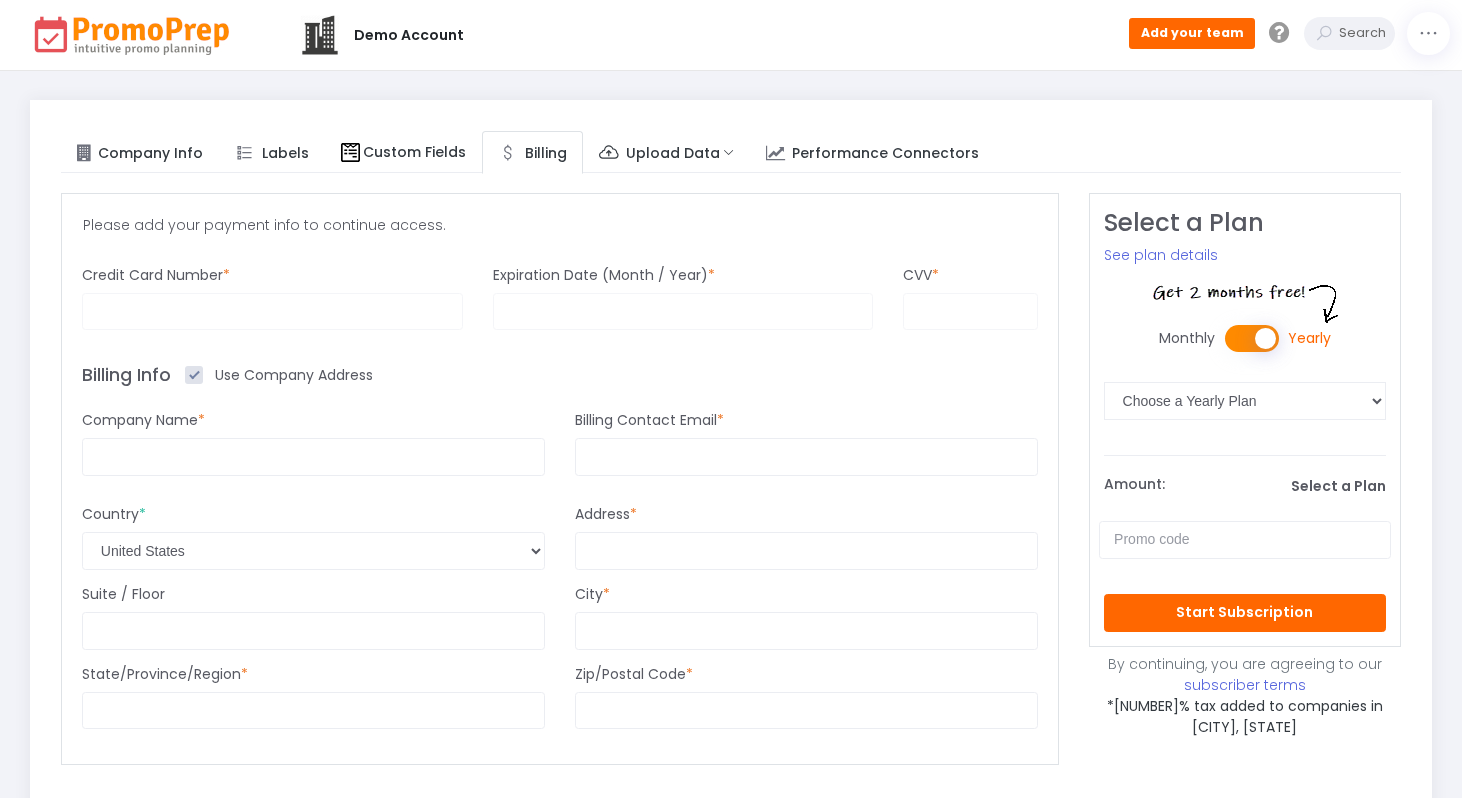 click 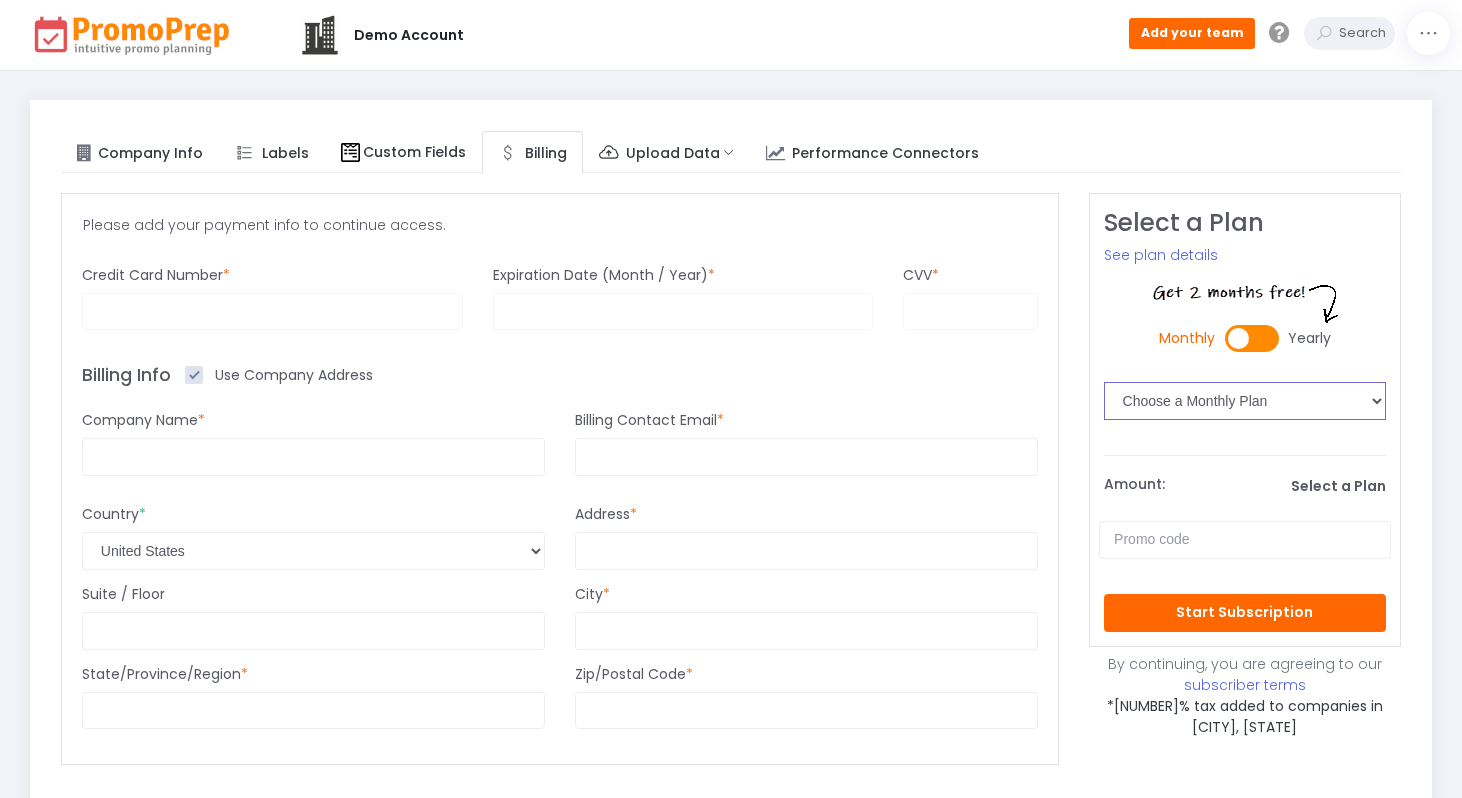 click on "Choose a Monthly Plan   [NUMBER] Seats  : Monthly Billing ($[NUMBER]/mo)   [NUMBER] Seats : Monthly Billing ($[NUMBER]/mo)   [NUMBER] Seats : Monthly Billing ($[NUMBER]/mo)   [NUMBER] Seats : Monthly Billing ($[NUMBER]/mo)   [NUMBER] Seats : Monthly Billing ($[NUMBER]/mo)   [NUMBER] Seats : Monthly Billing ($[NUMBER]/mo)   [NUMBER] Seats : Monthly Billing ($[NUMBER]/mo)" 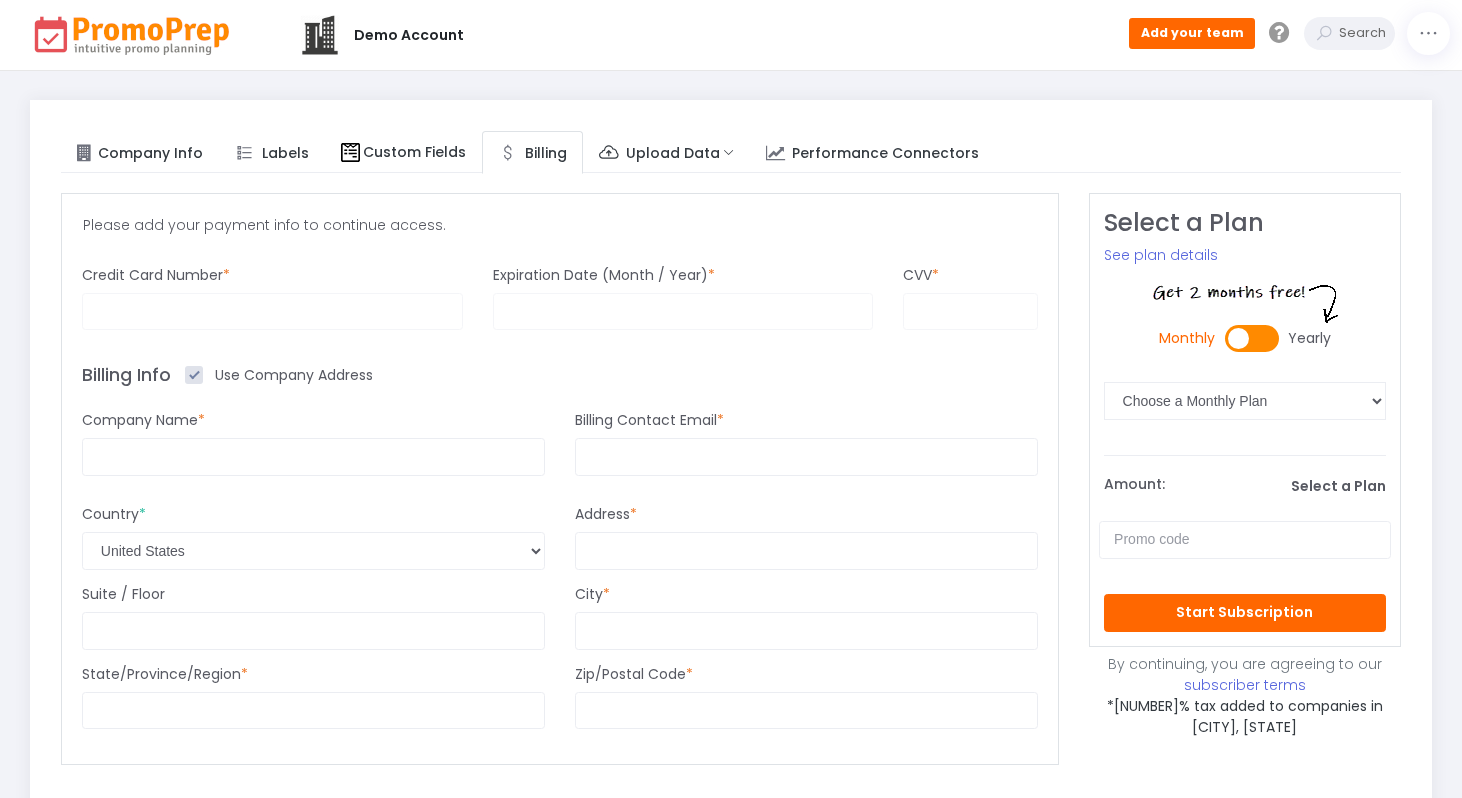 click 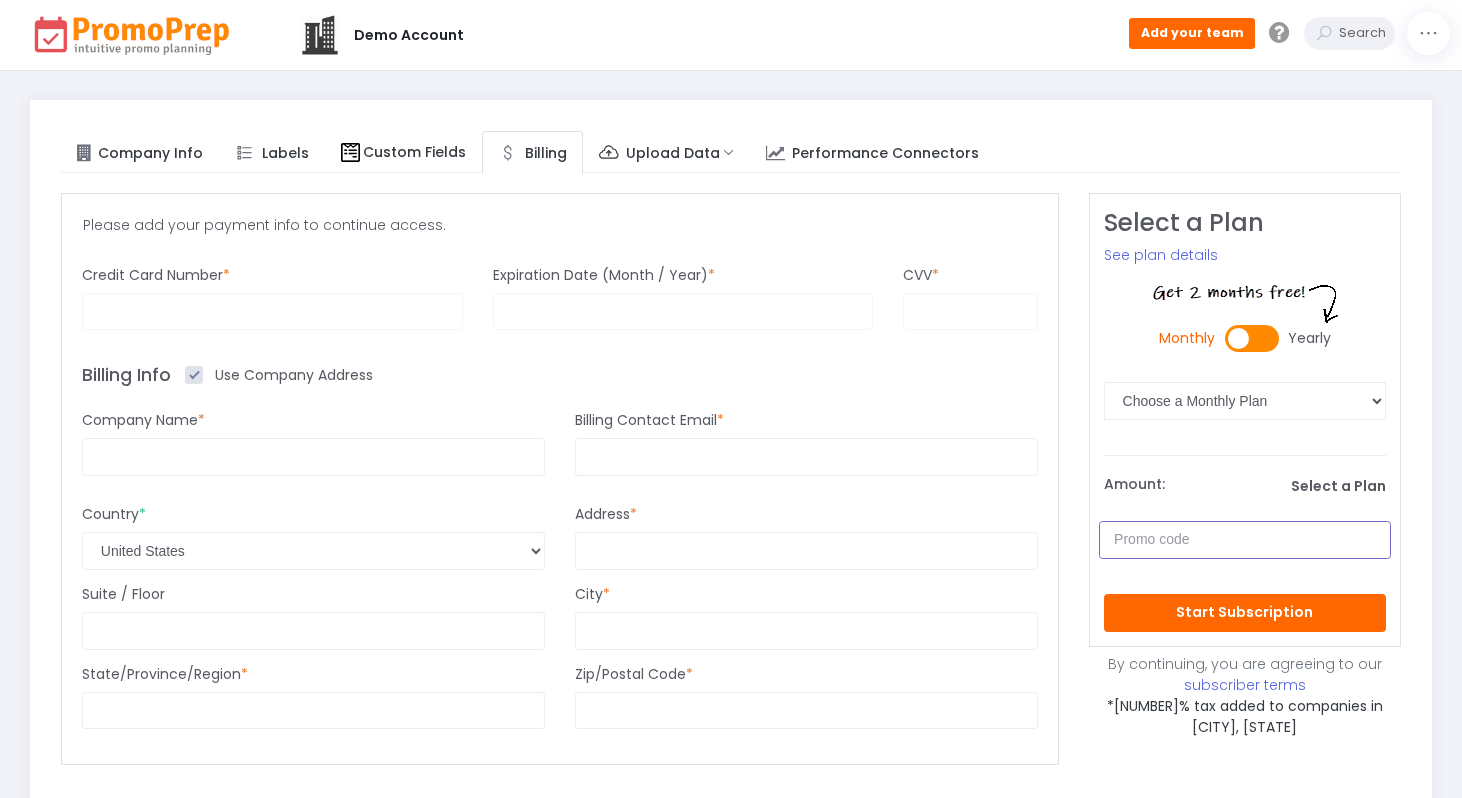 click at bounding box center [1245, 540] 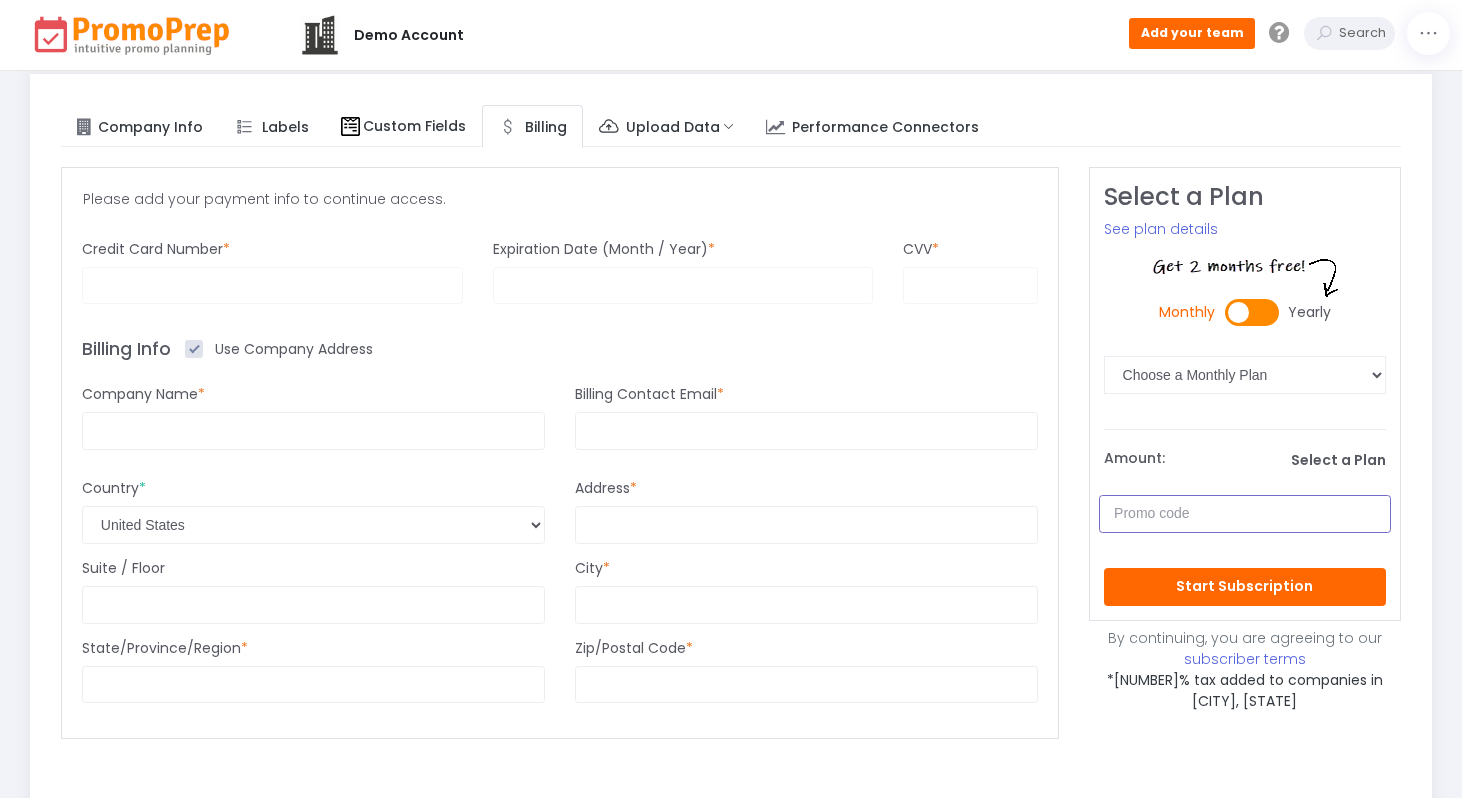 scroll, scrollTop: 0, scrollLeft: 0, axis: both 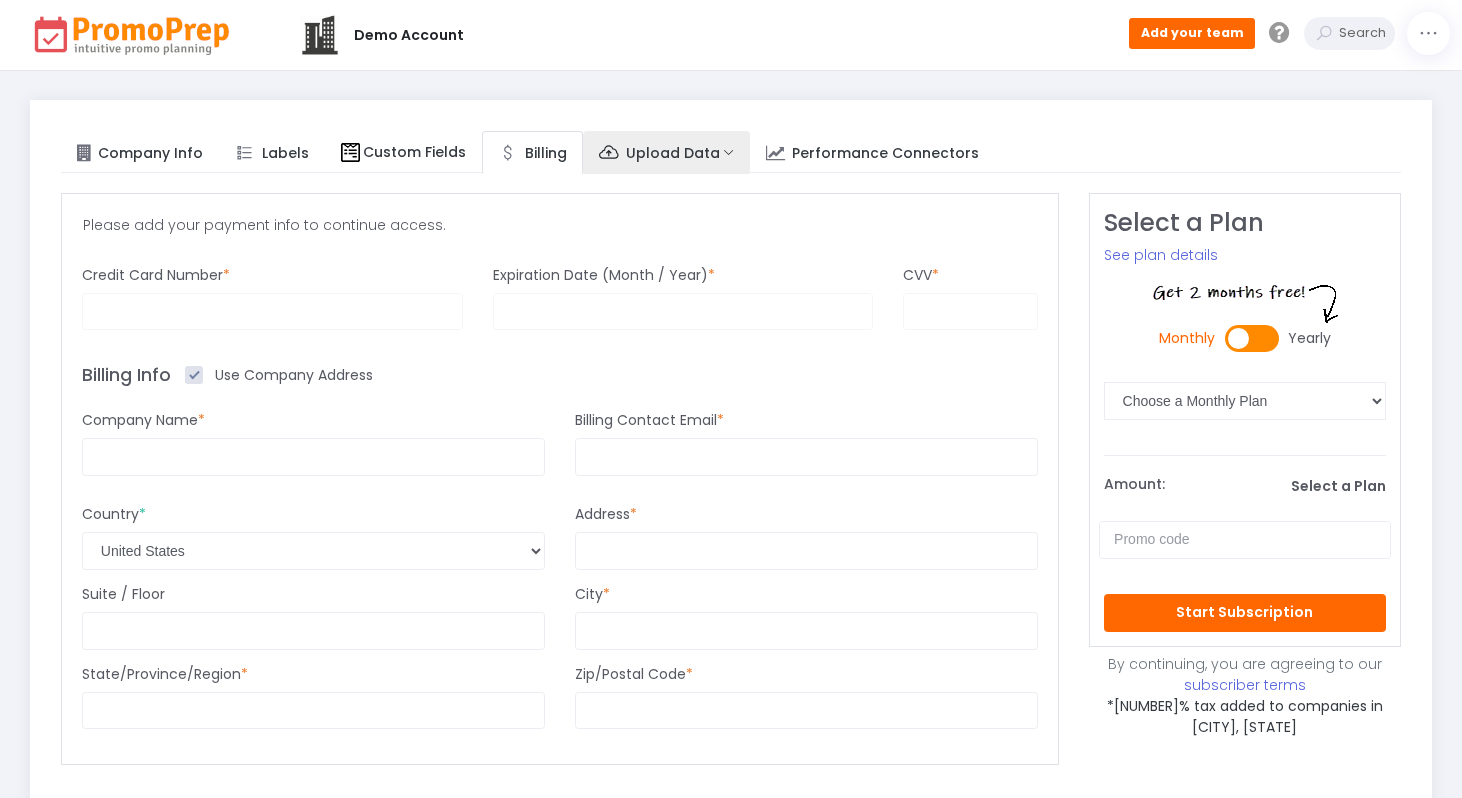 click on "Upload Data" 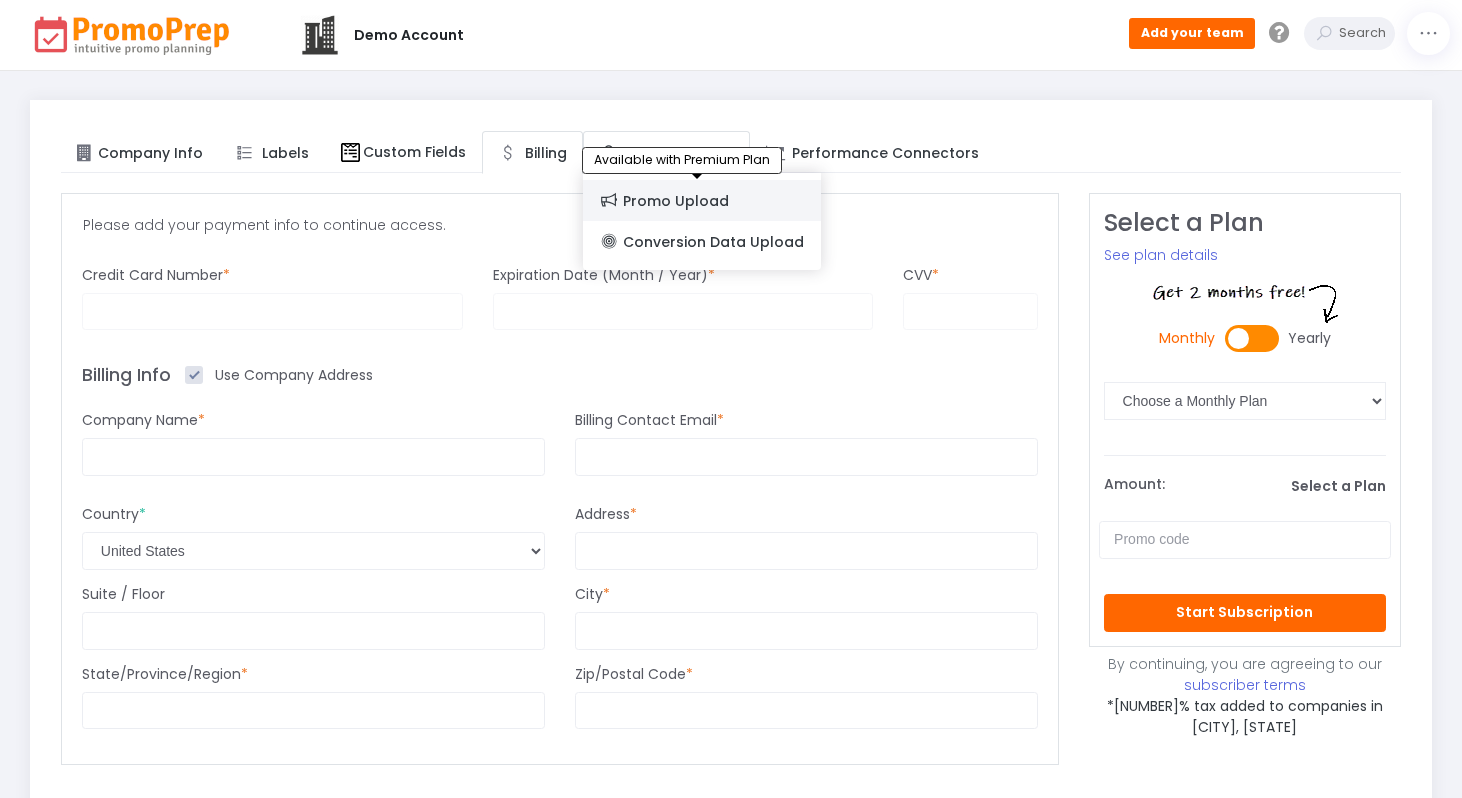click on "Promo Upload" 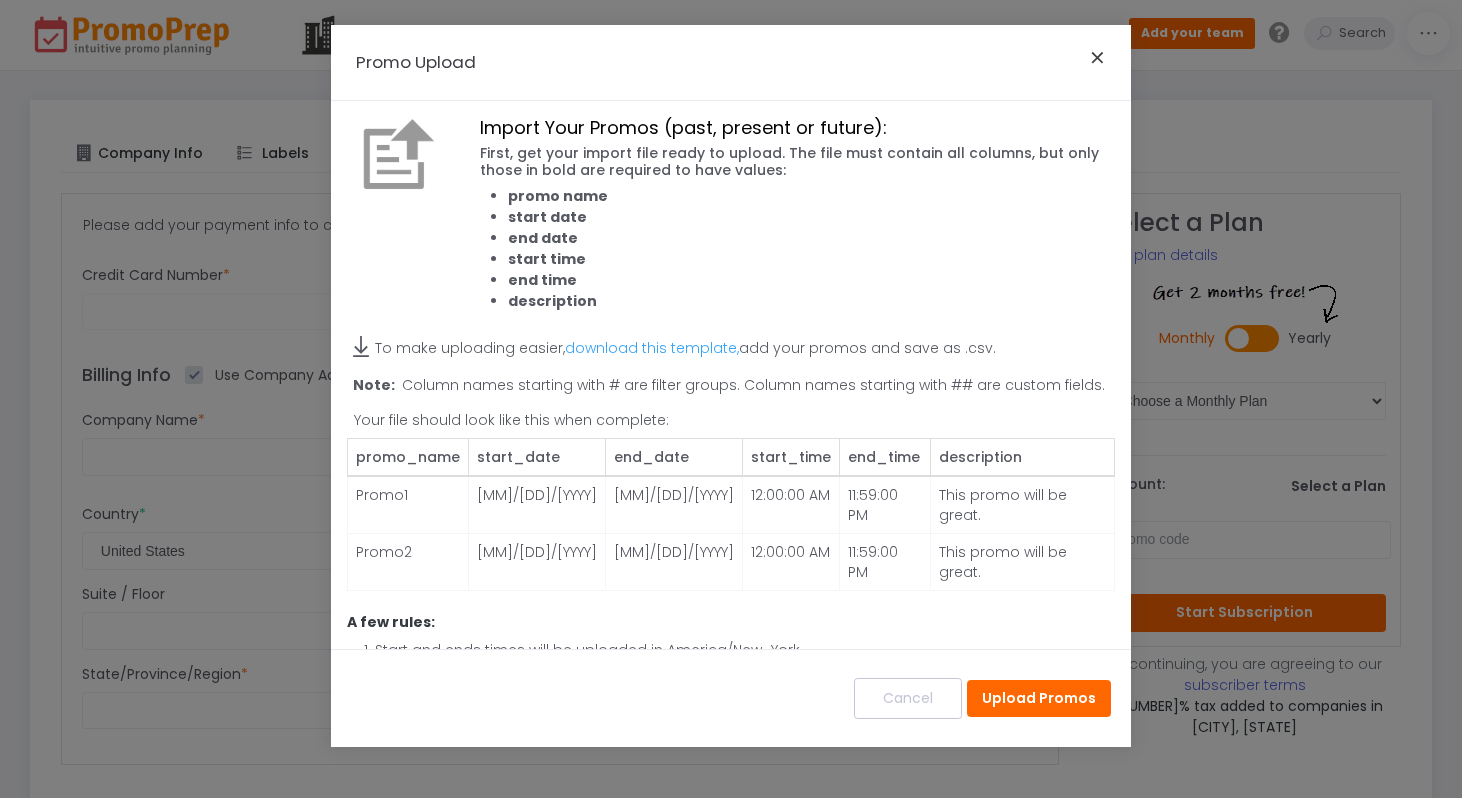 click on "×" 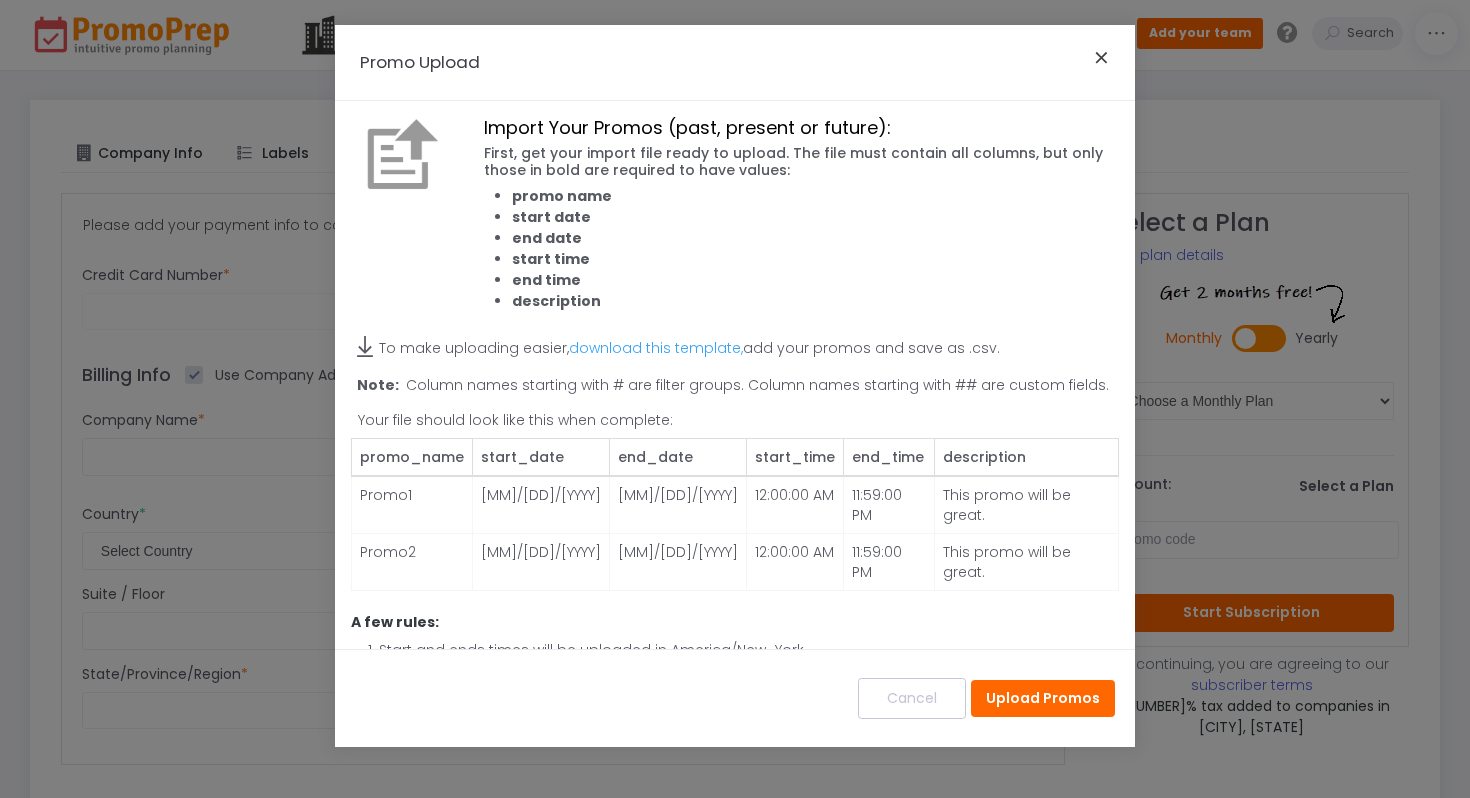 select on "187: United States" 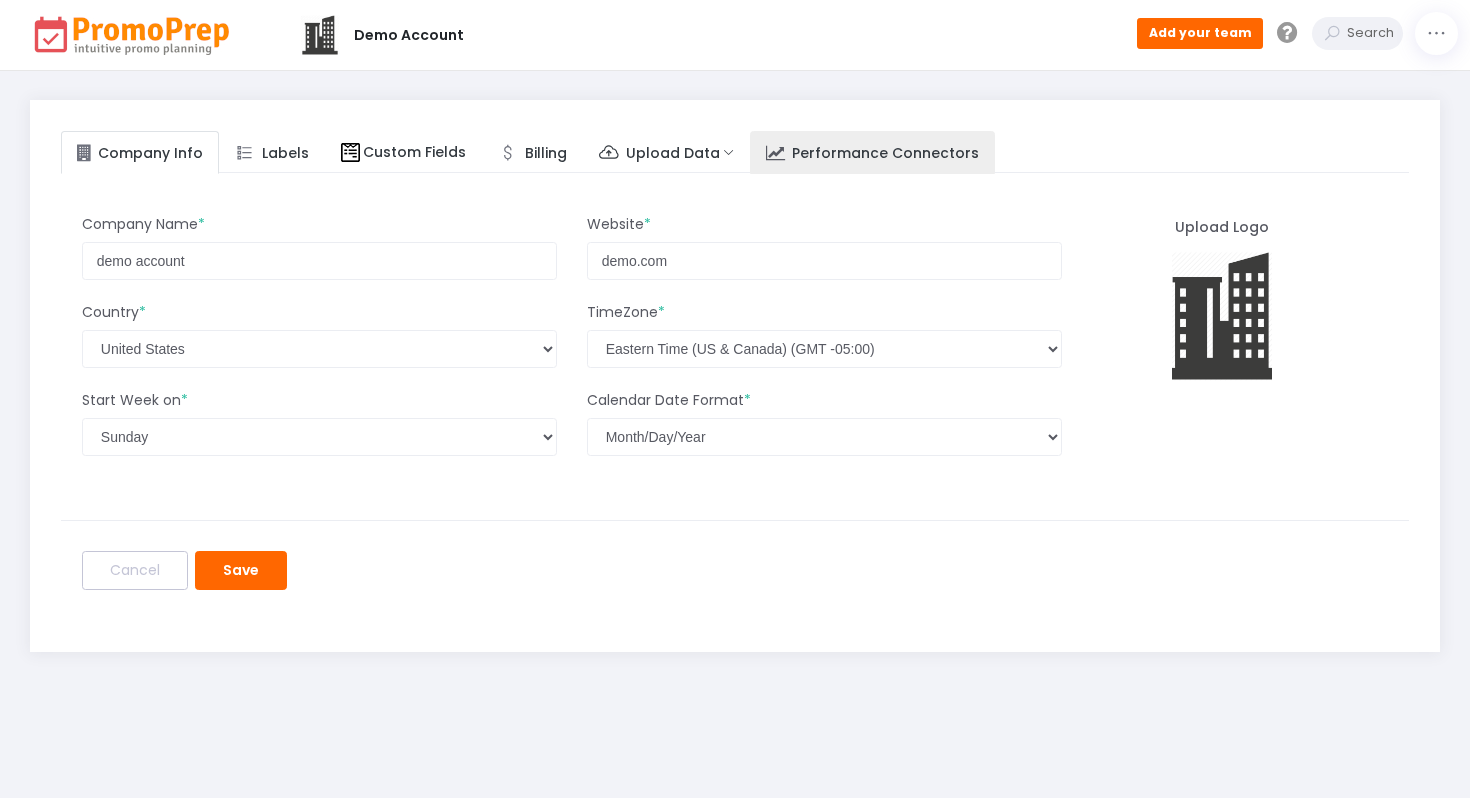 click on "Performance Connectors" 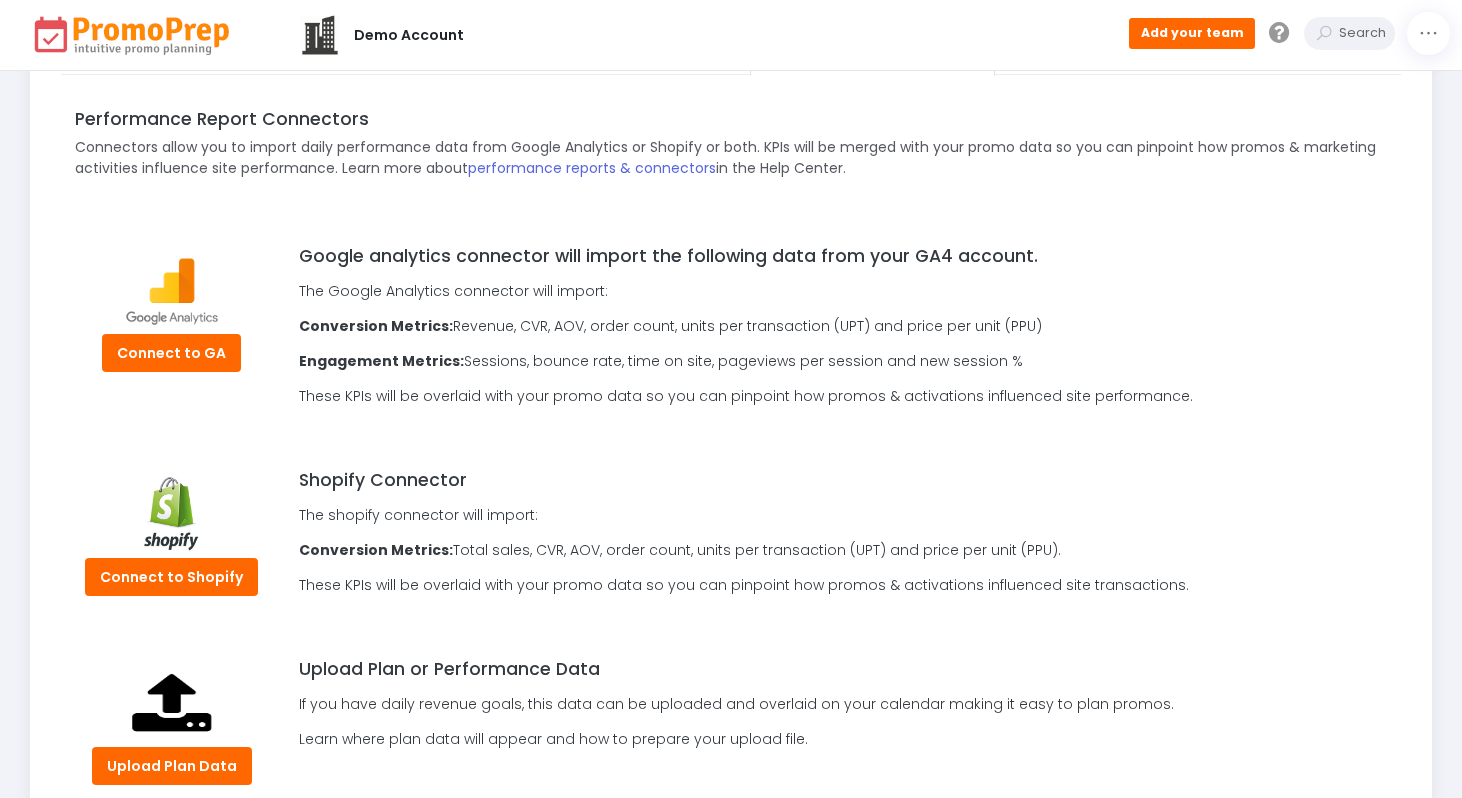 scroll, scrollTop: 221, scrollLeft: 0, axis: vertical 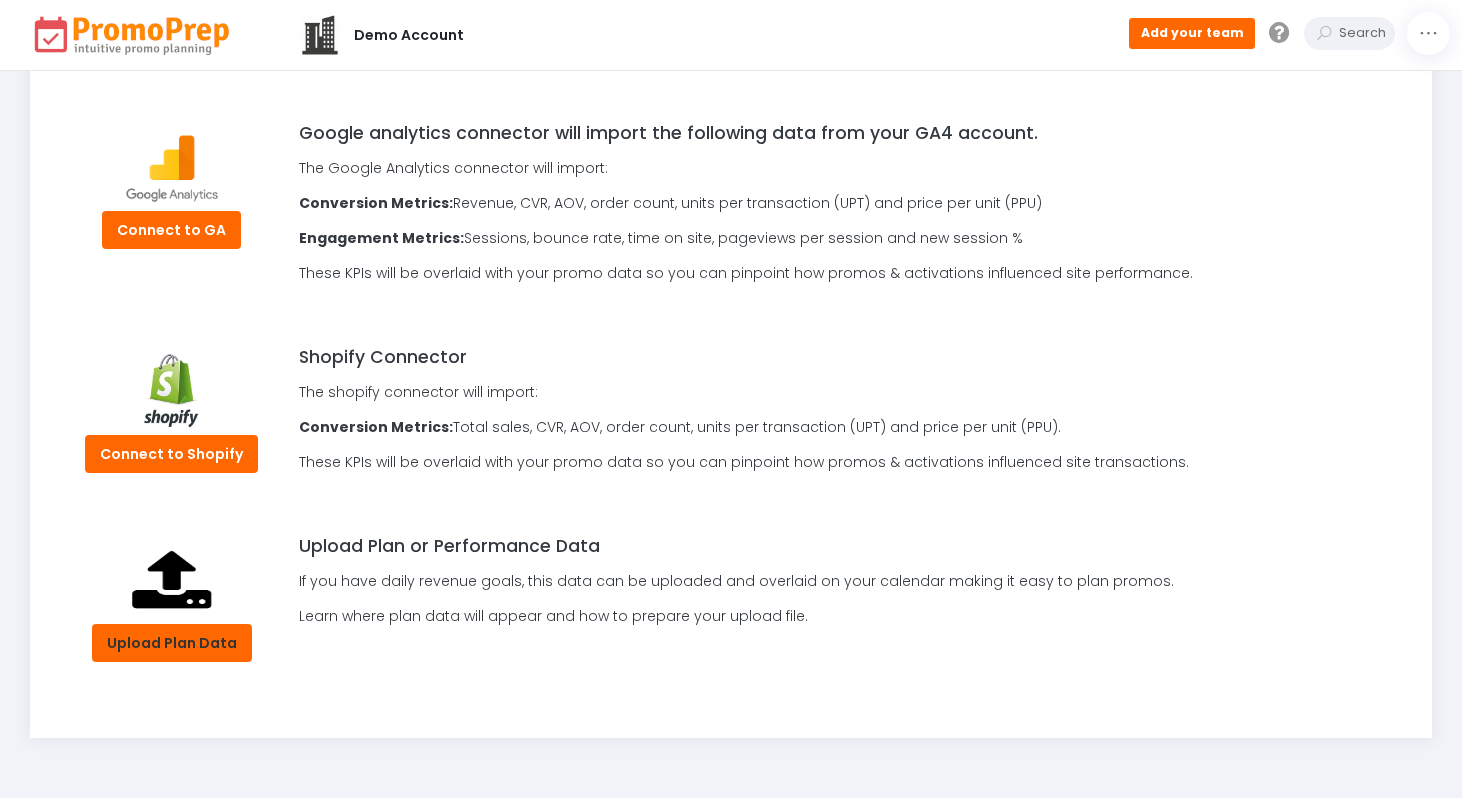 click on "Upload Plan Data" 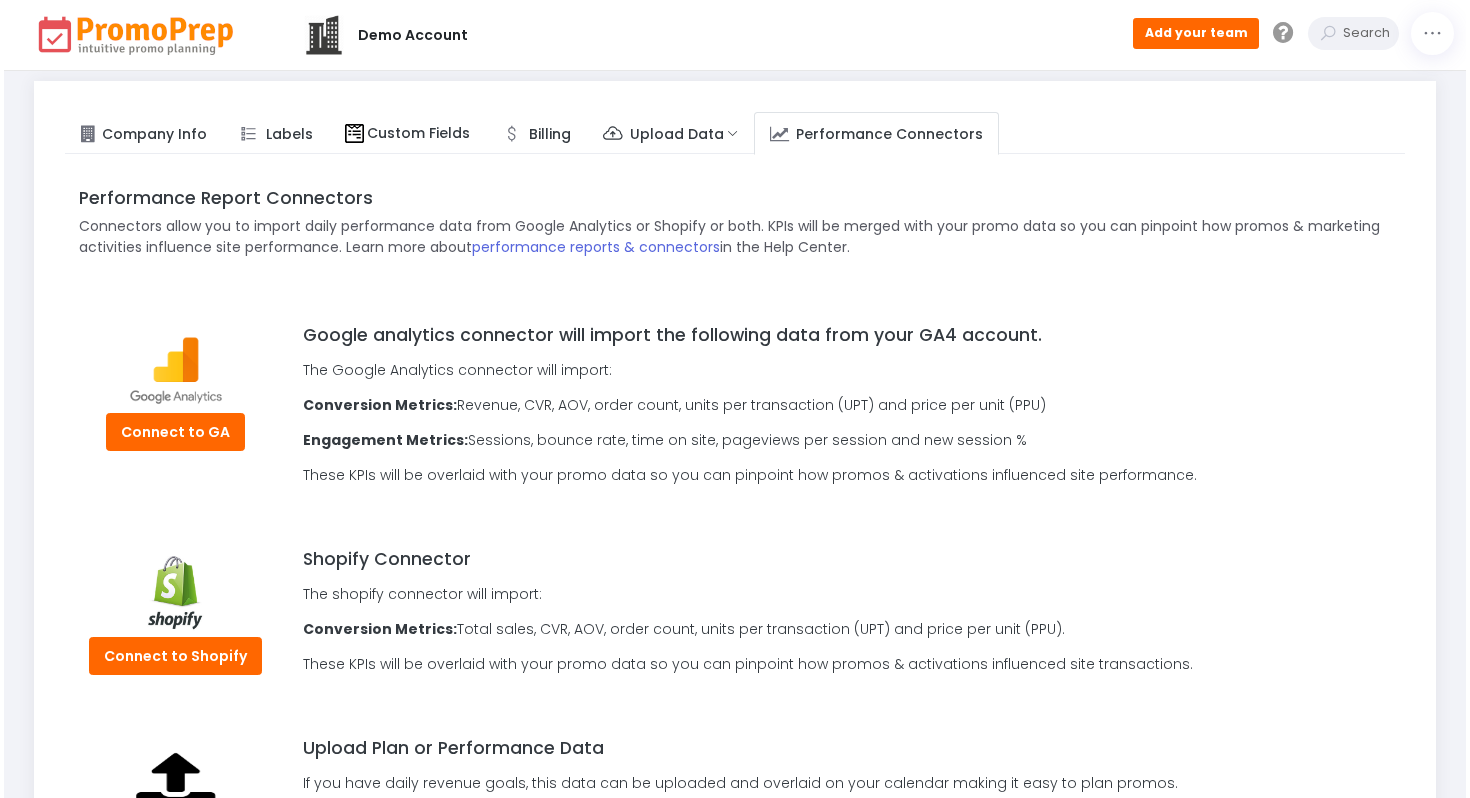 scroll, scrollTop: 0, scrollLeft: 0, axis: both 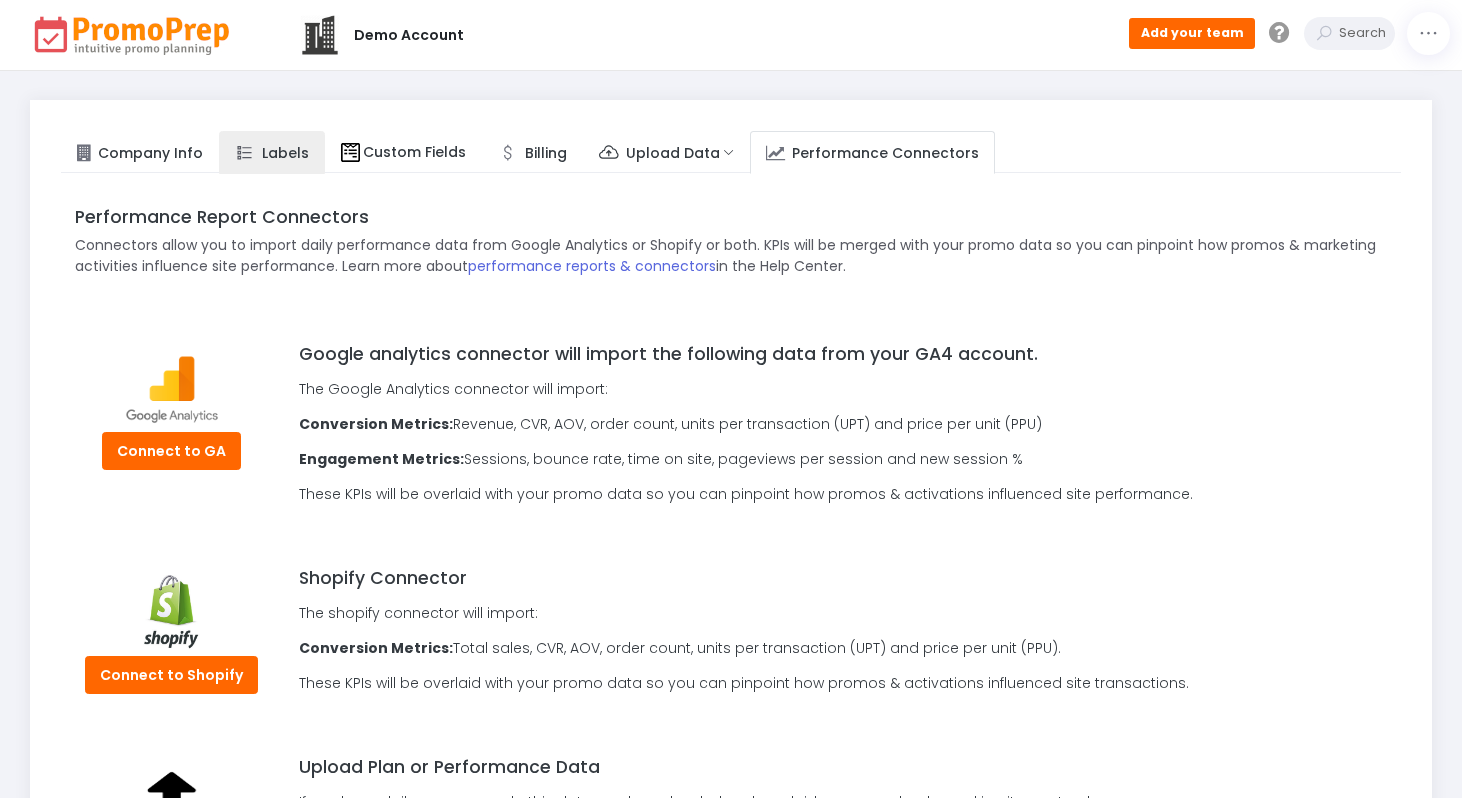 click on "Labels" 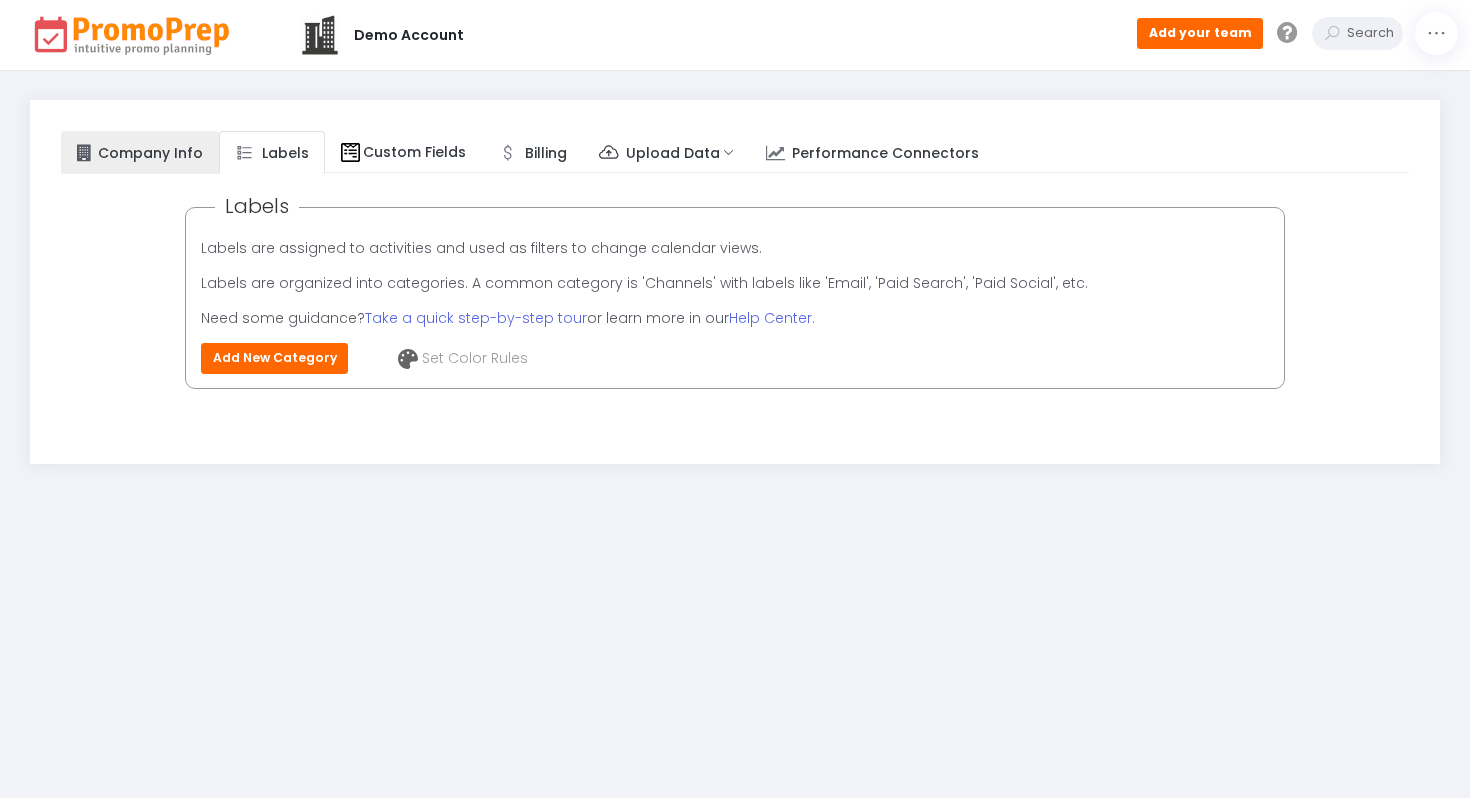 click on "Company Info" 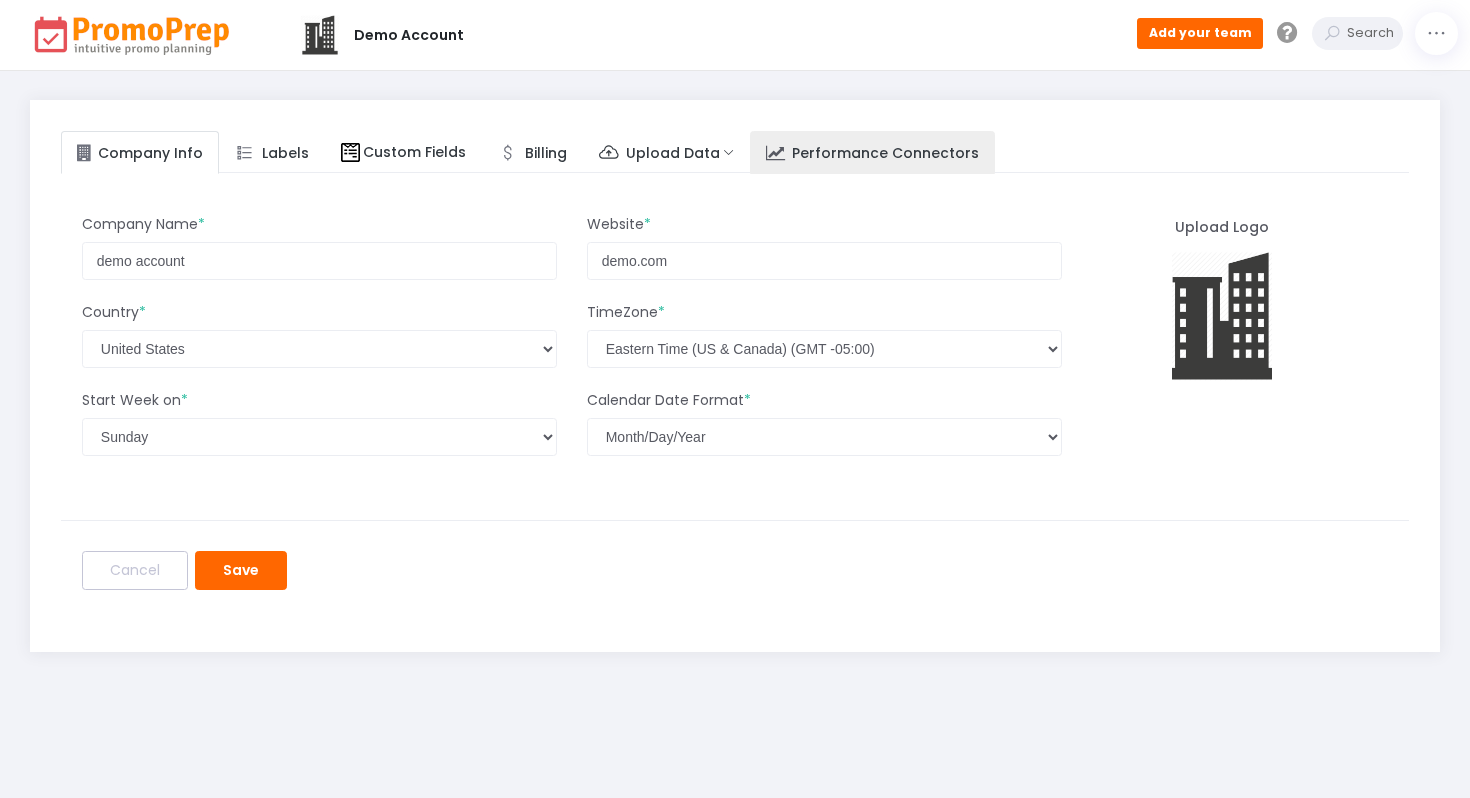 click on "Performance Connectors" 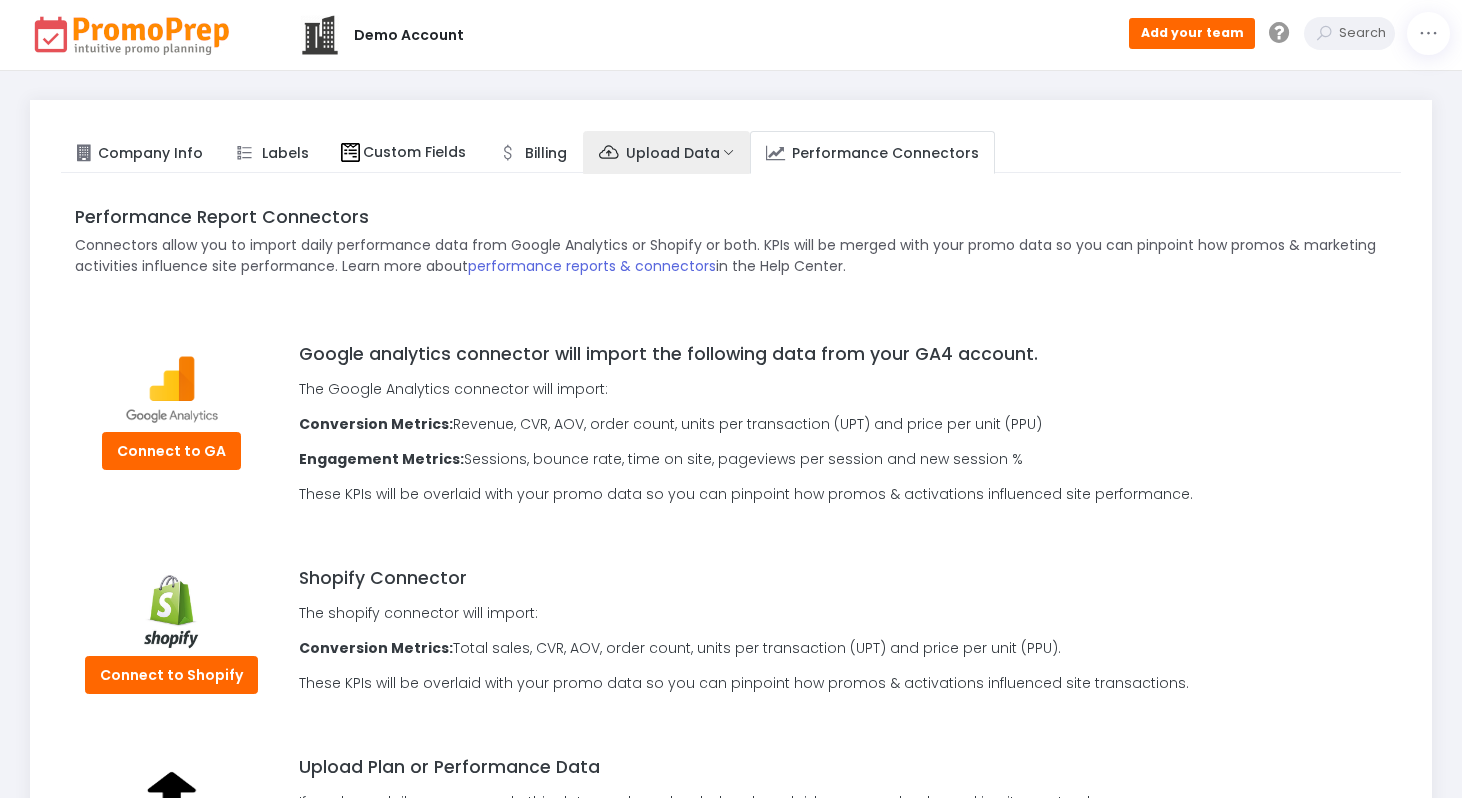 click on "Upload Data" 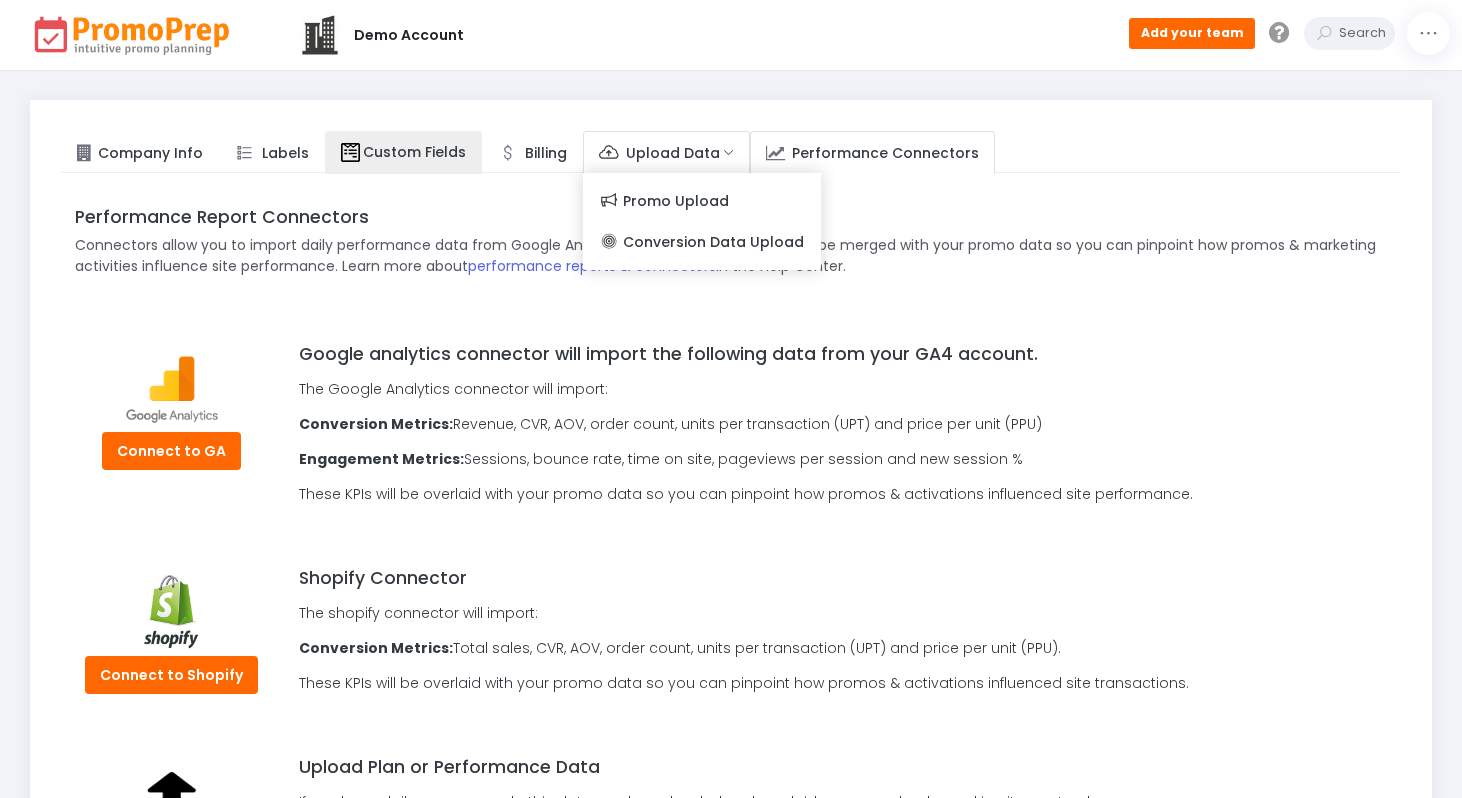 click on "Custom Fields" 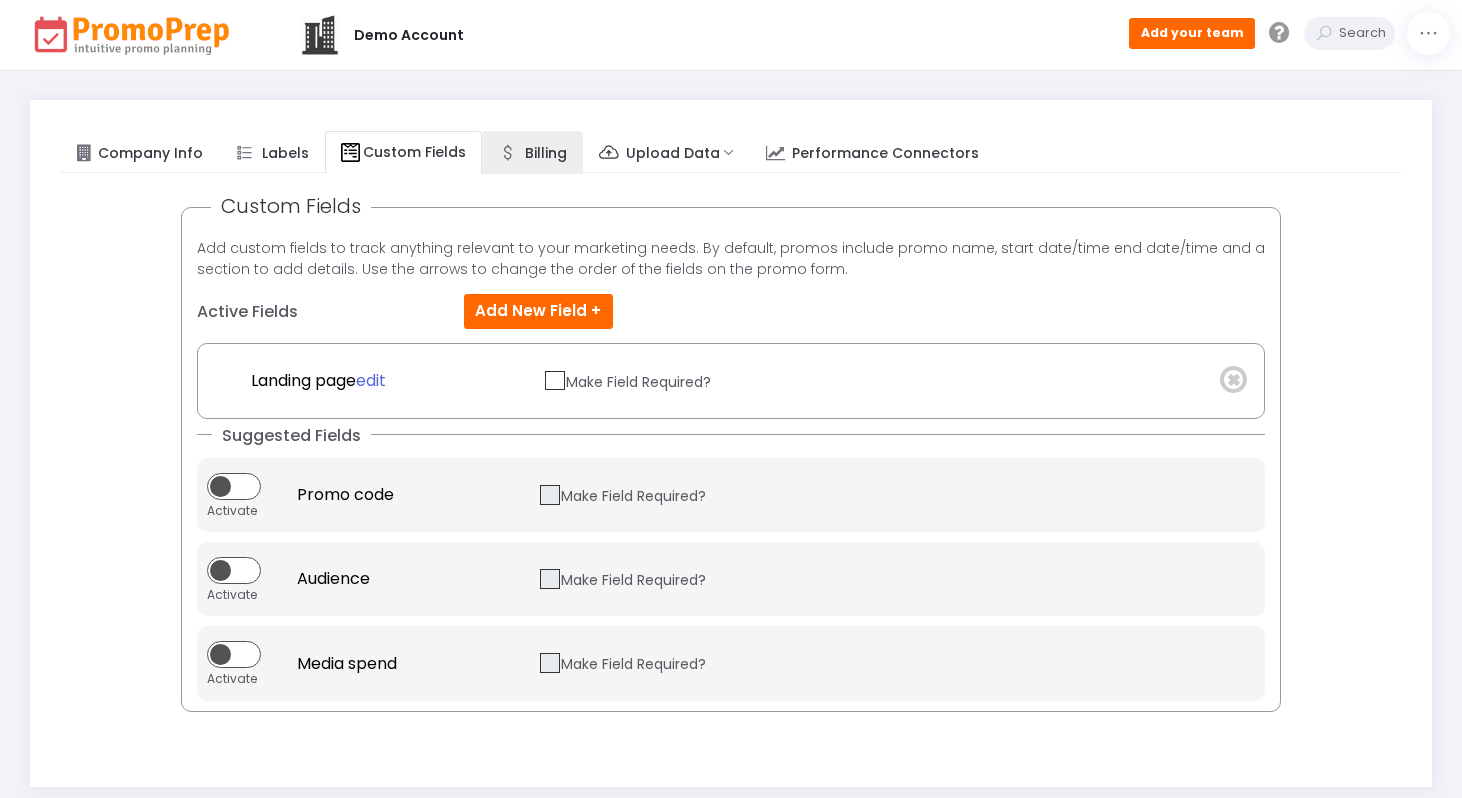 click on "Billing" 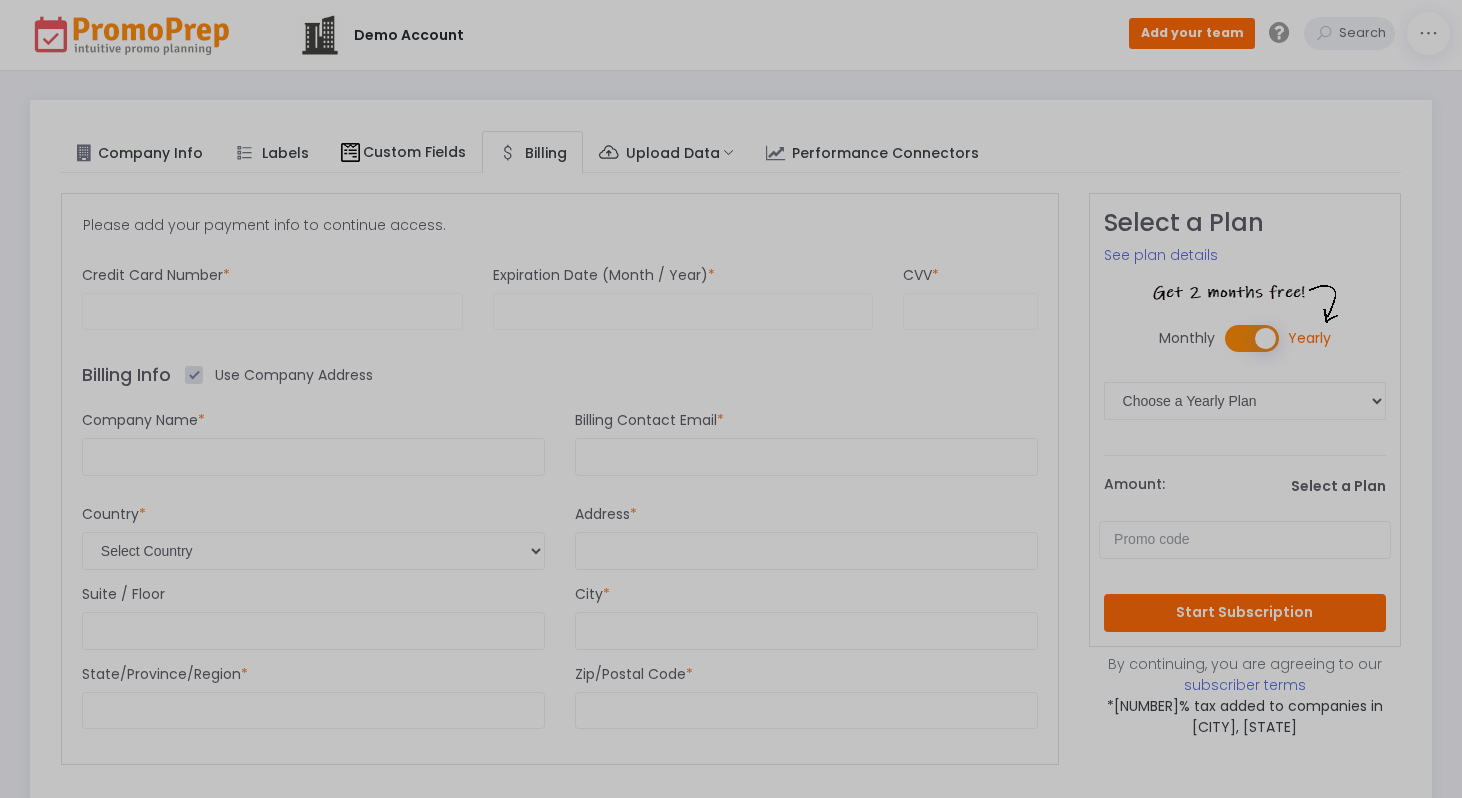select on "187: United States" 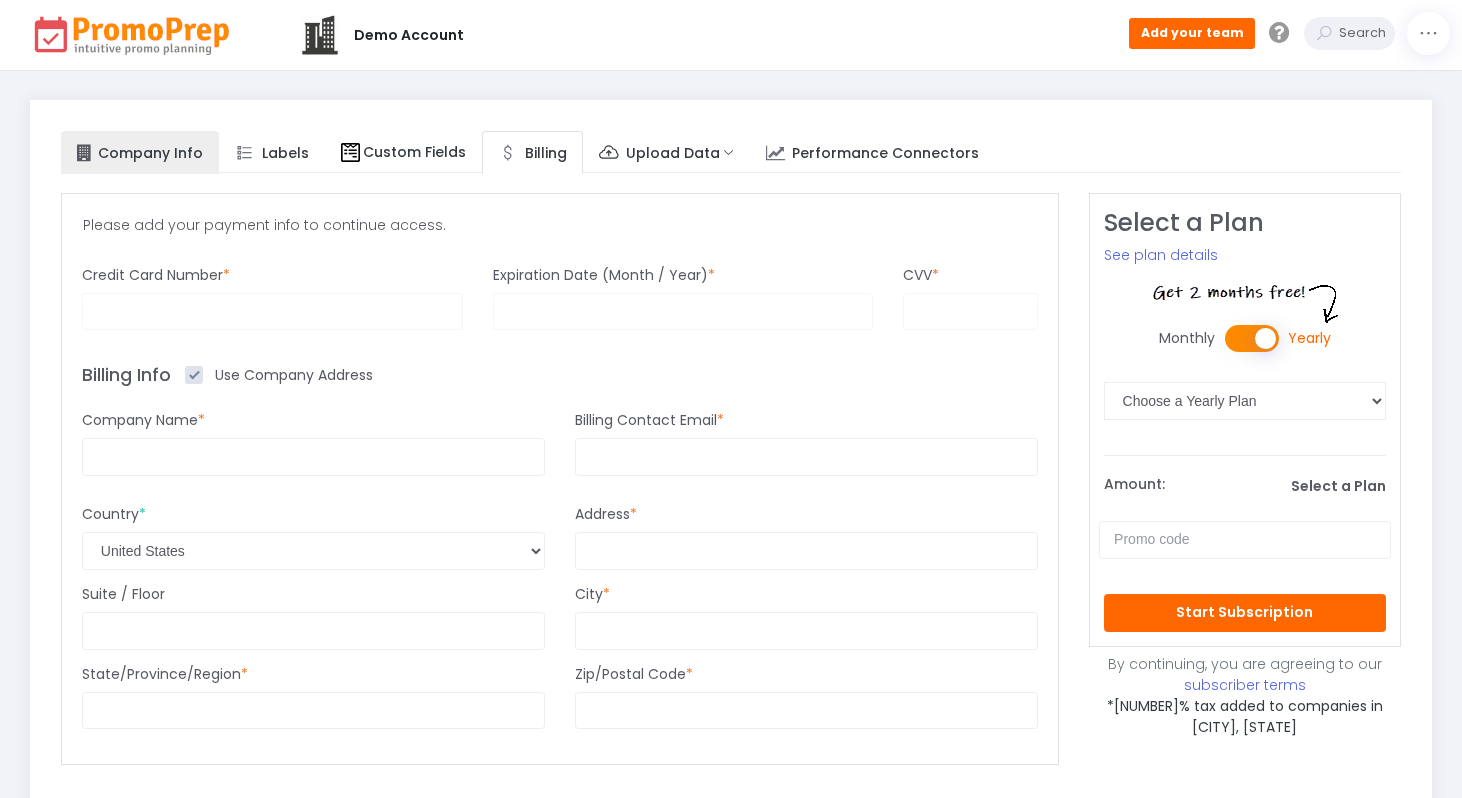 click on "Company Info" 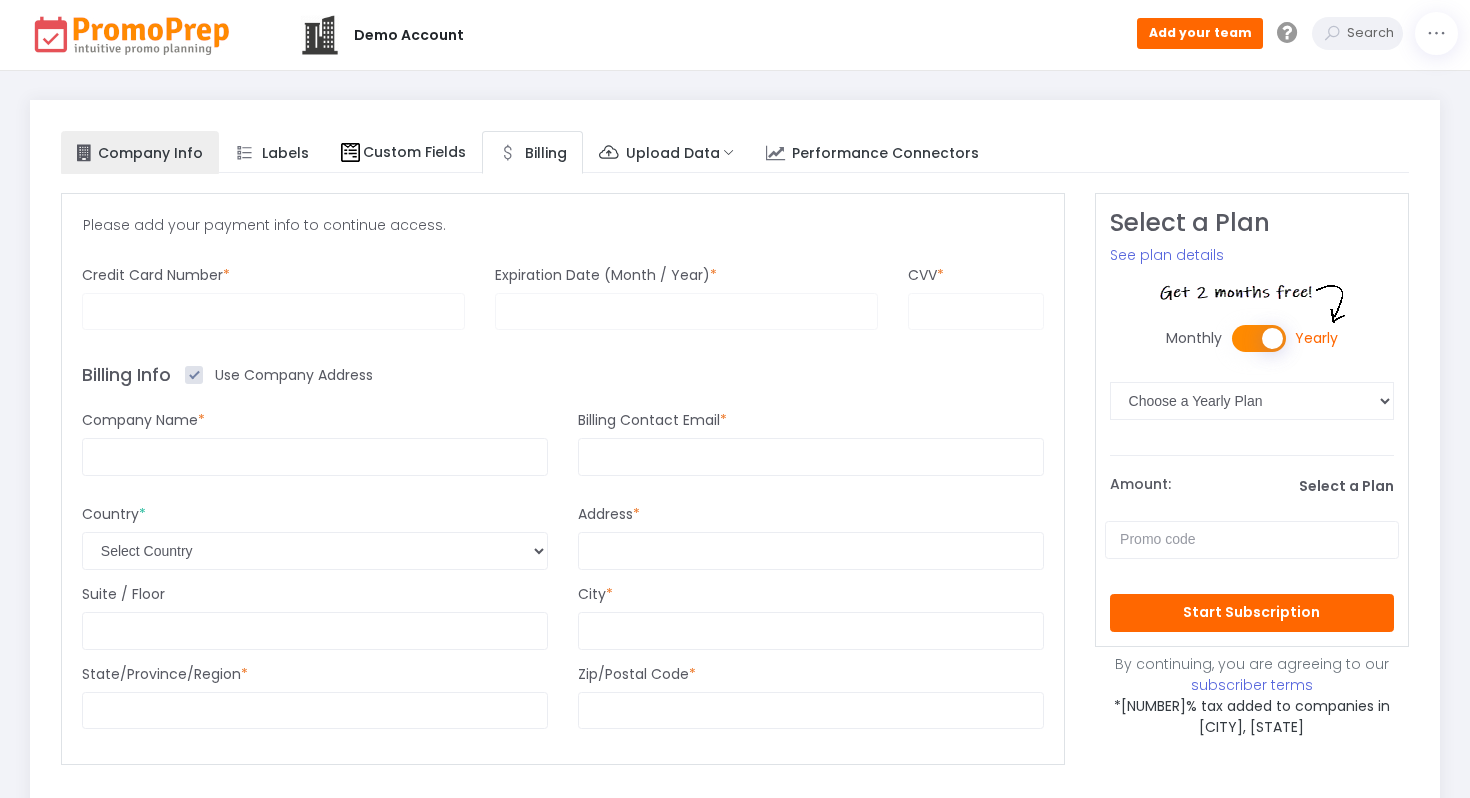 select on "187: United States" 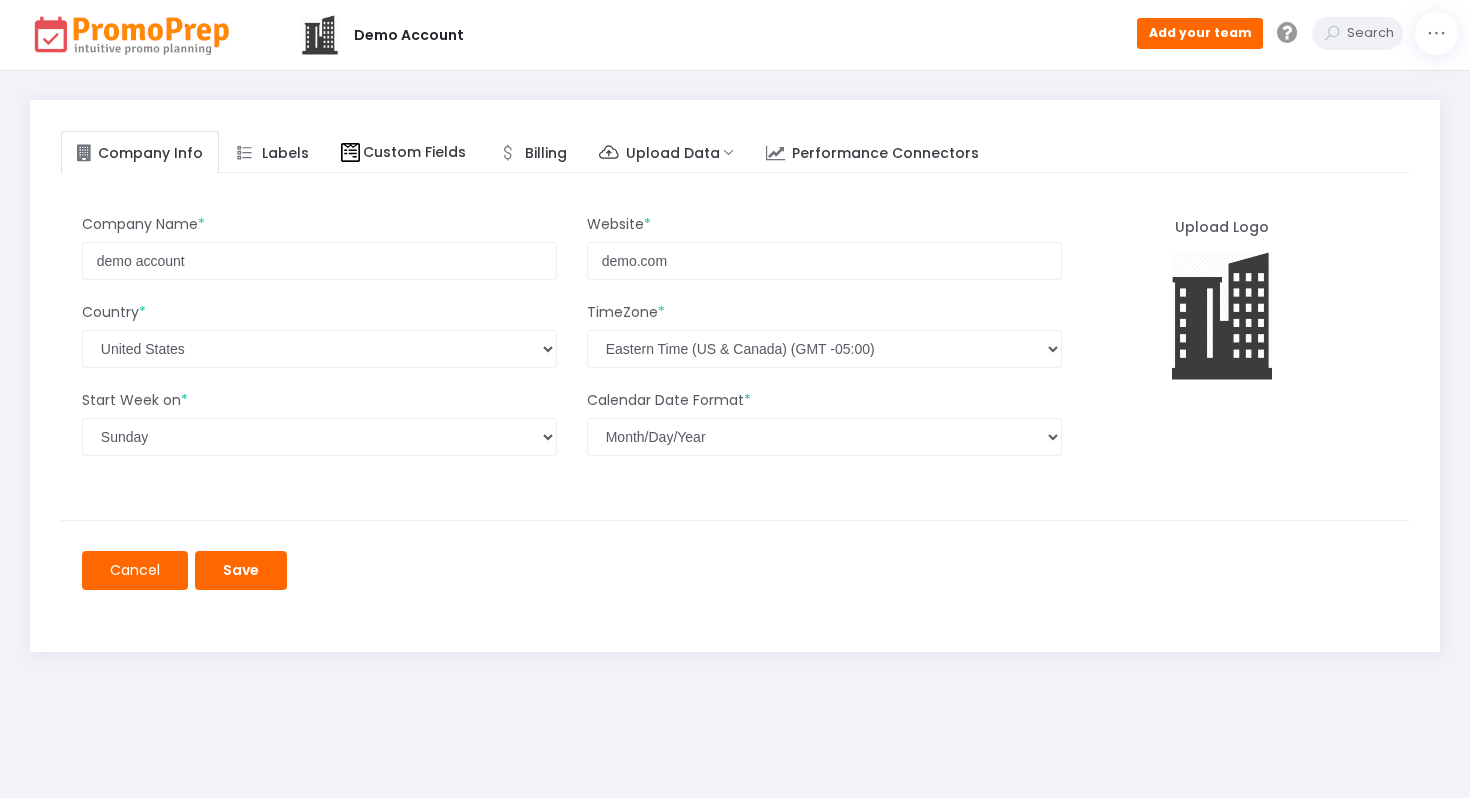 click on "Cancel" 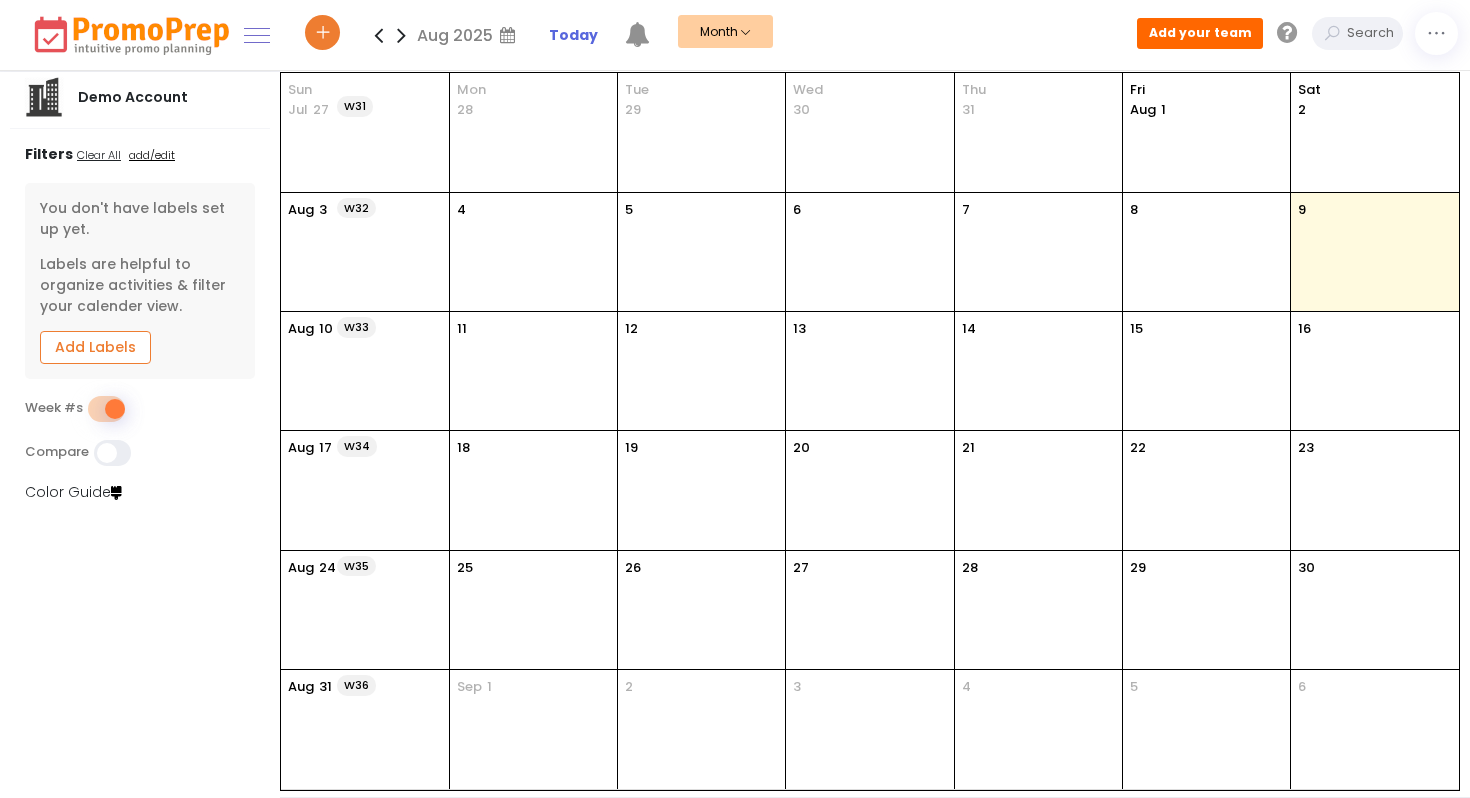 click at bounding box center [257, 35] 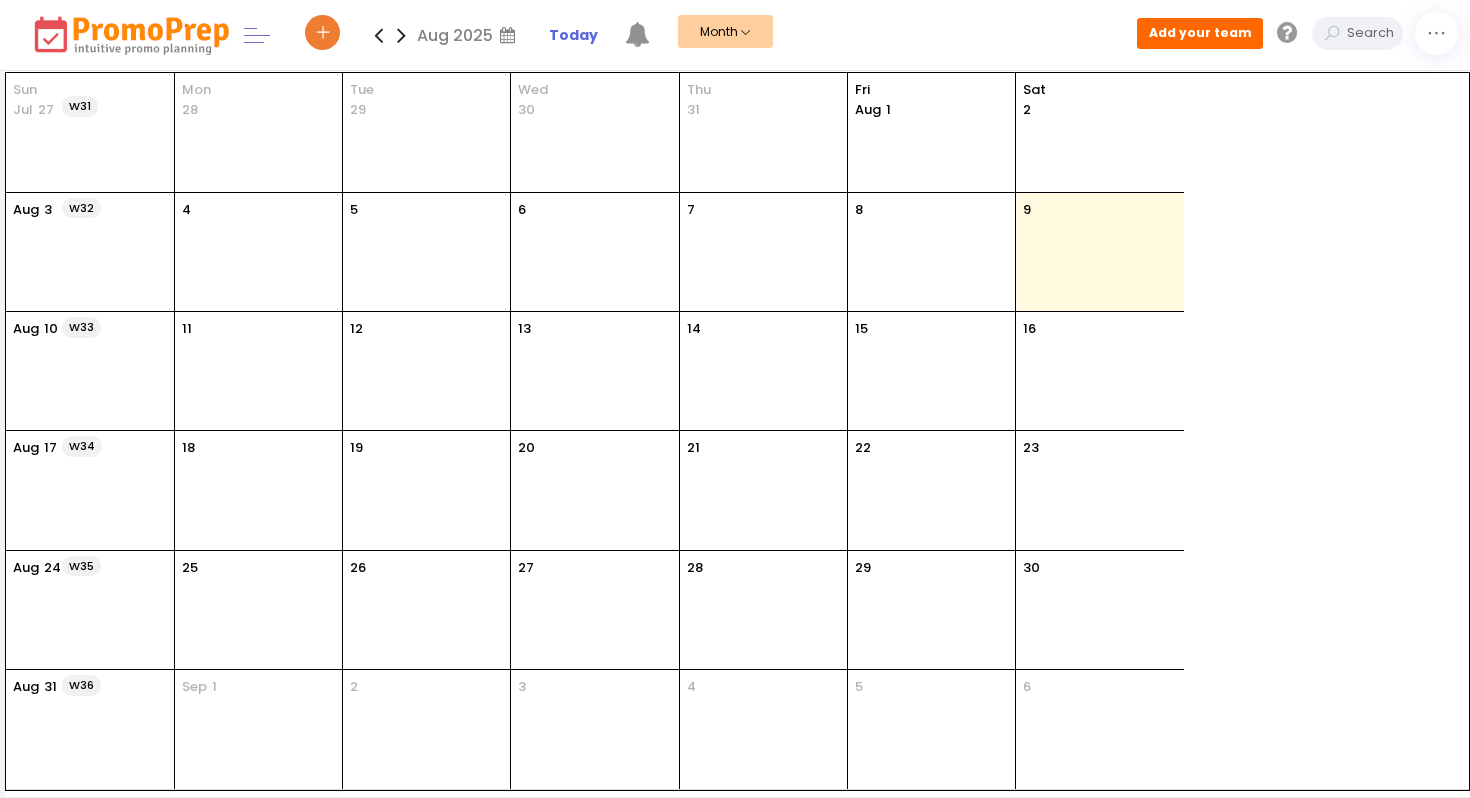 click at bounding box center (257, 35) 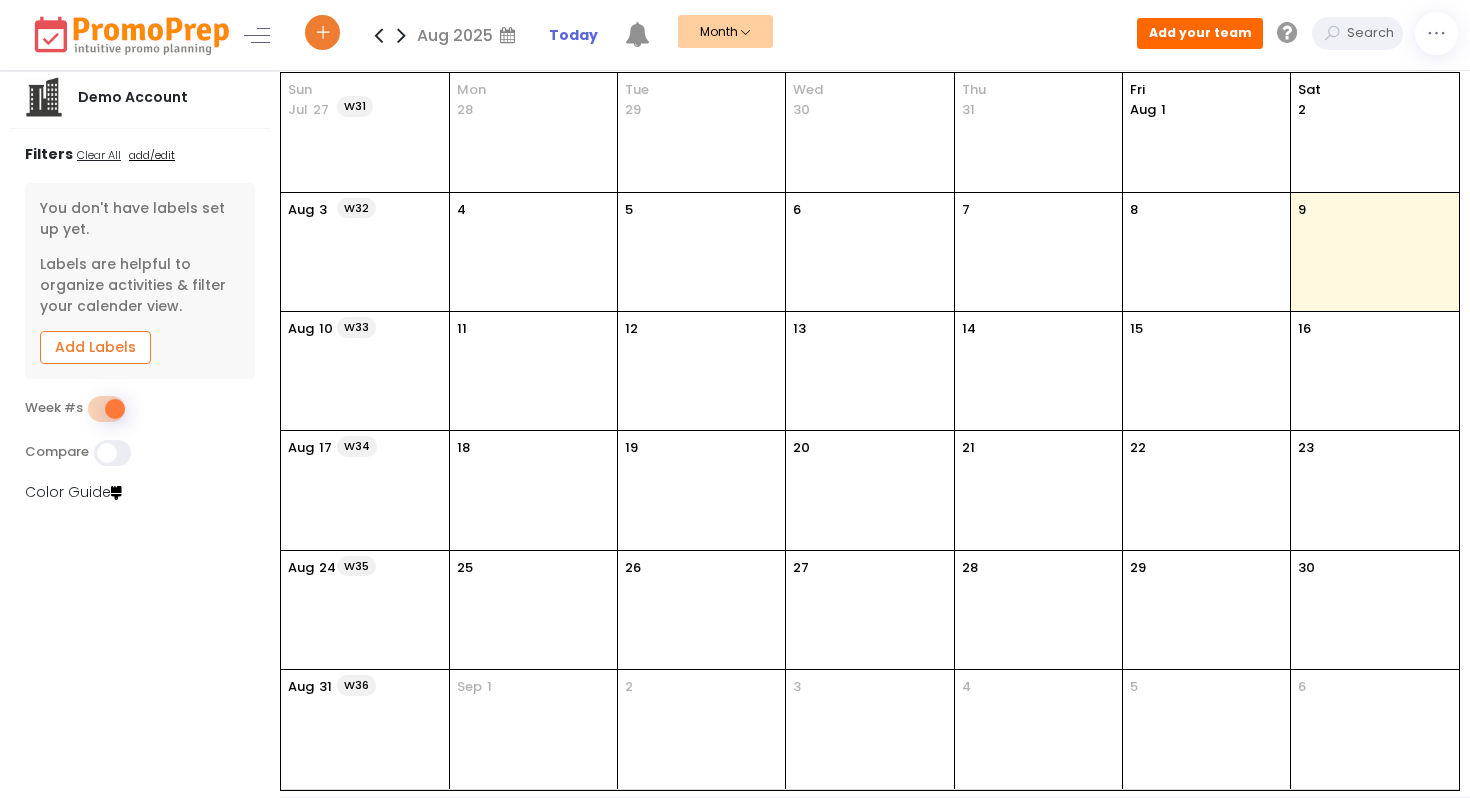 click on "Month" at bounding box center (725, 31) 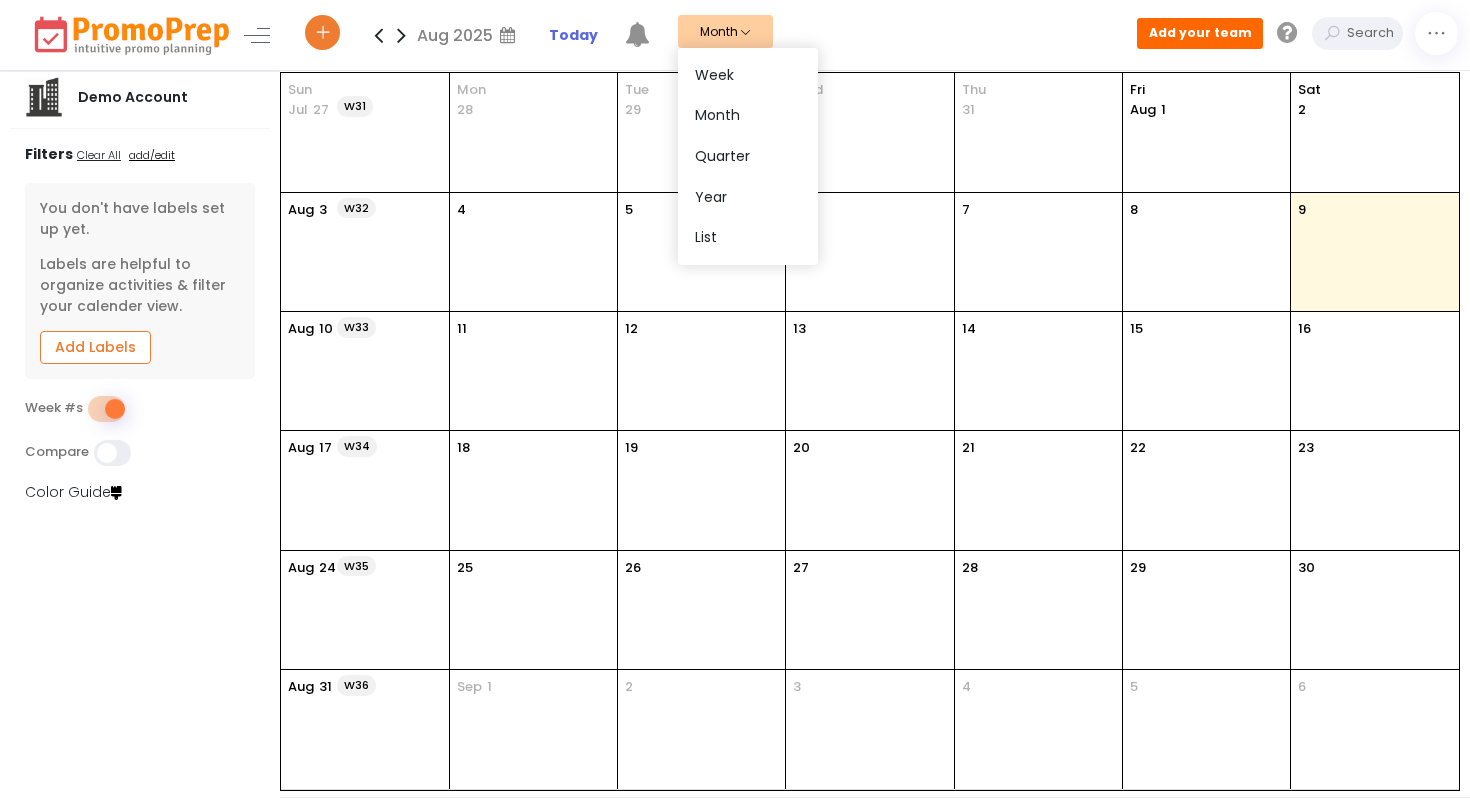 click on "Add your team  Quick Actions   Add Your Team   Promo Calendar   Account Setup   Users   My Profile   Media Library   Upload Promos   Add New Company   Download Promos   Logout" at bounding box center (1303, 33) 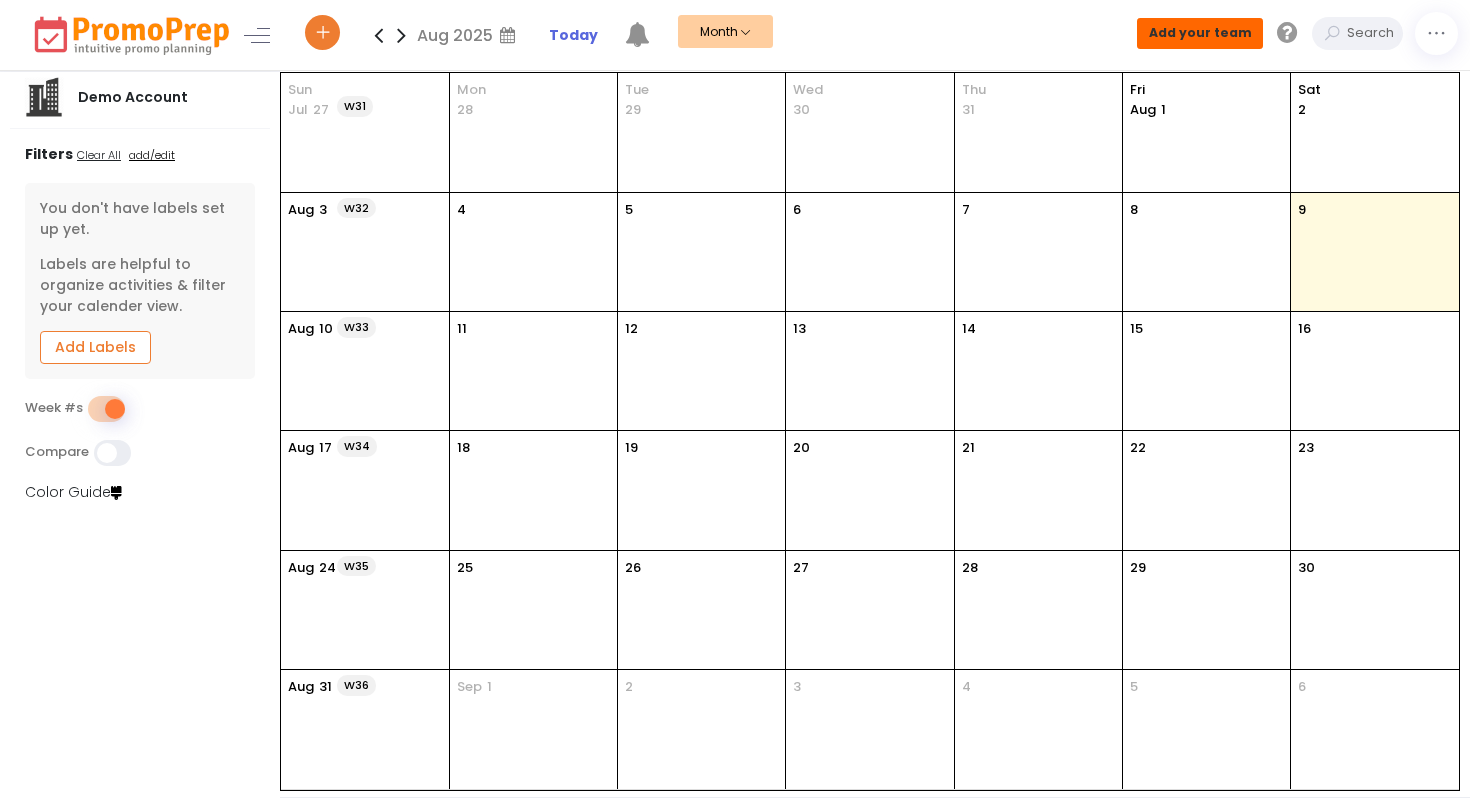 click on "Add your team" at bounding box center [1200, 32] 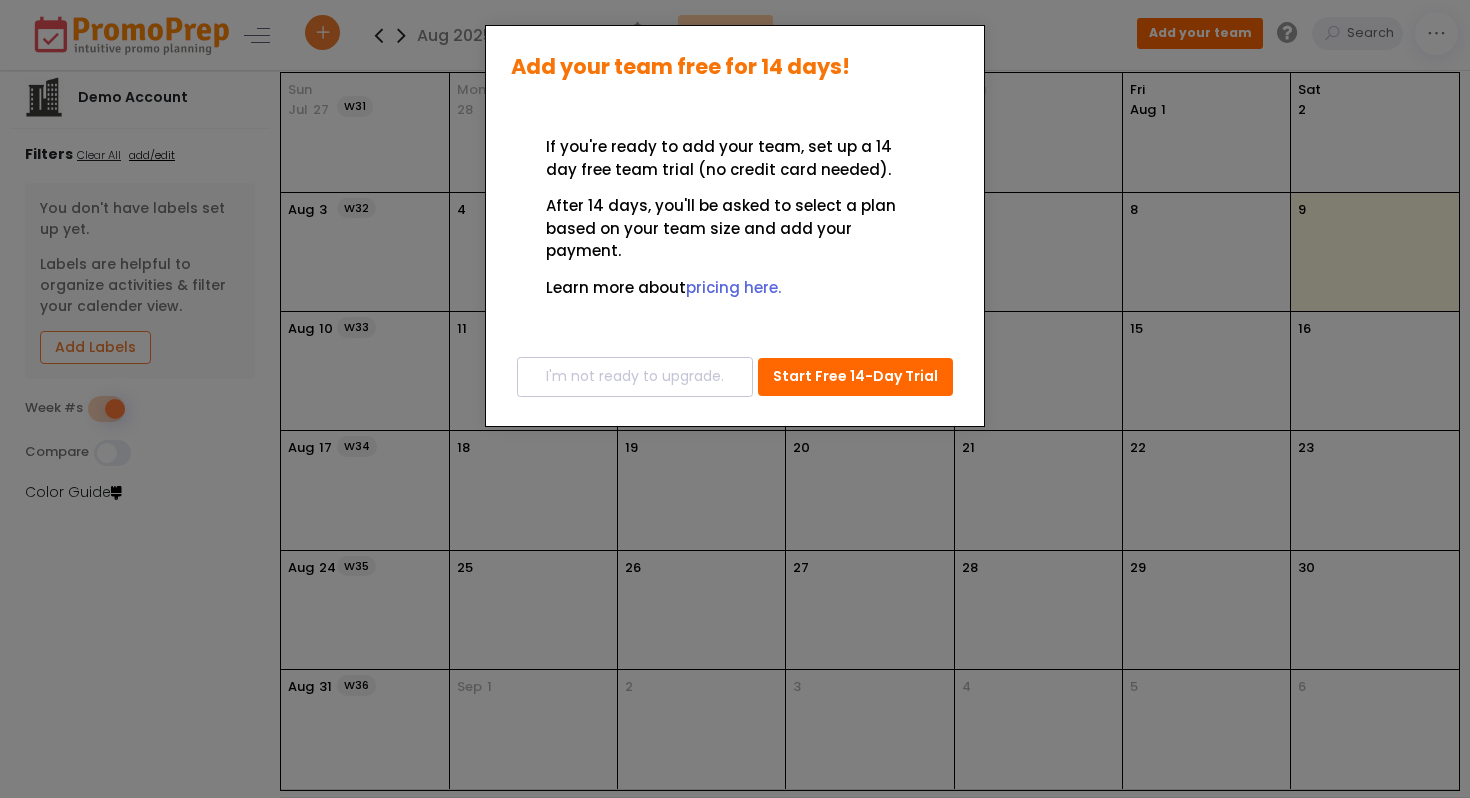 click on "Add your team free for 14 days! × If you're ready to add your team, set up a 14 day free team trial (no credit card needed).  After 14 days, you'll be asked to select a plan based on your team size and add your payment. Learn more about  pricing here.  I'm not ready to upgrade.   Start Free 14-Day Trial" 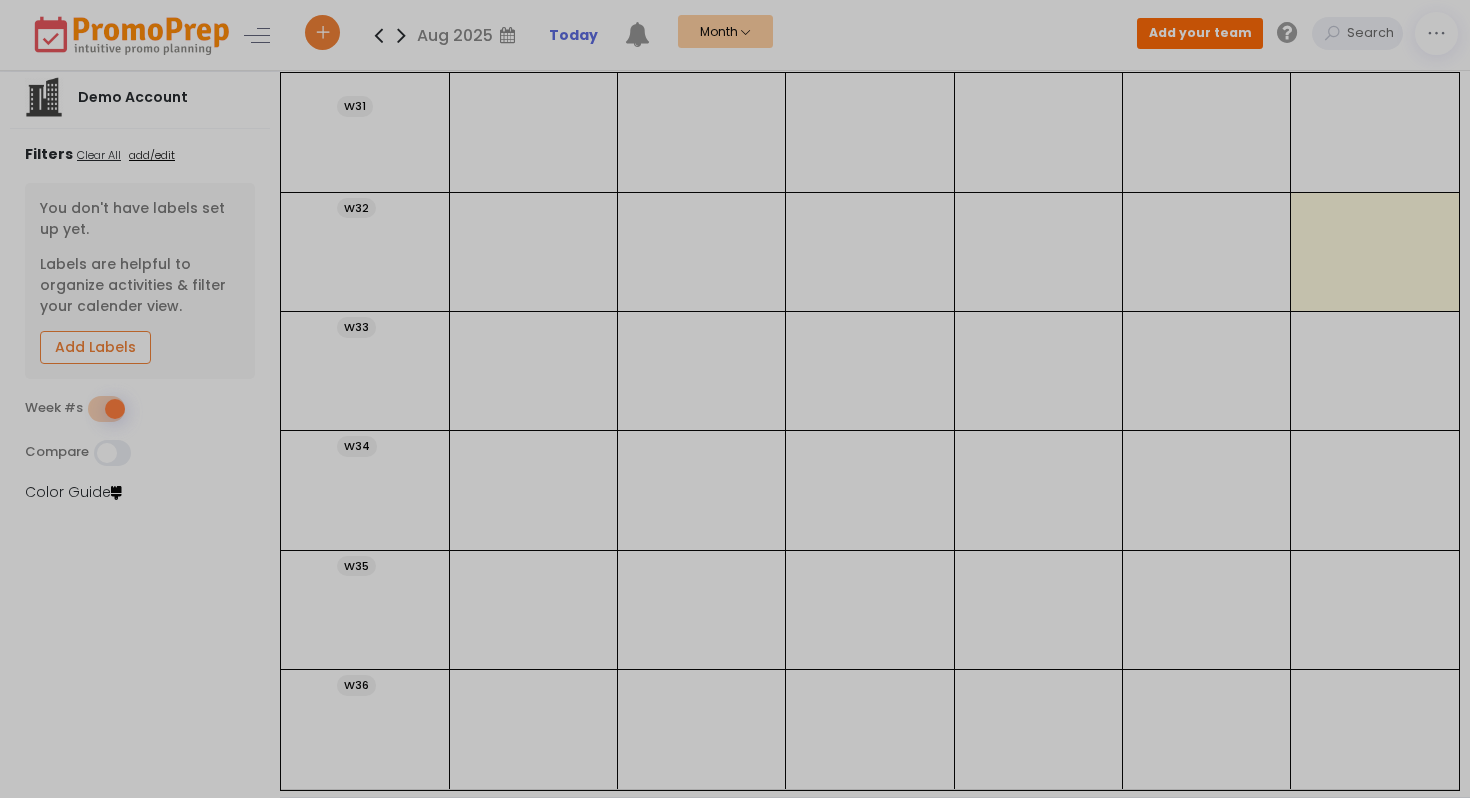 scroll, scrollTop: 0, scrollLeft: 0, axis: both 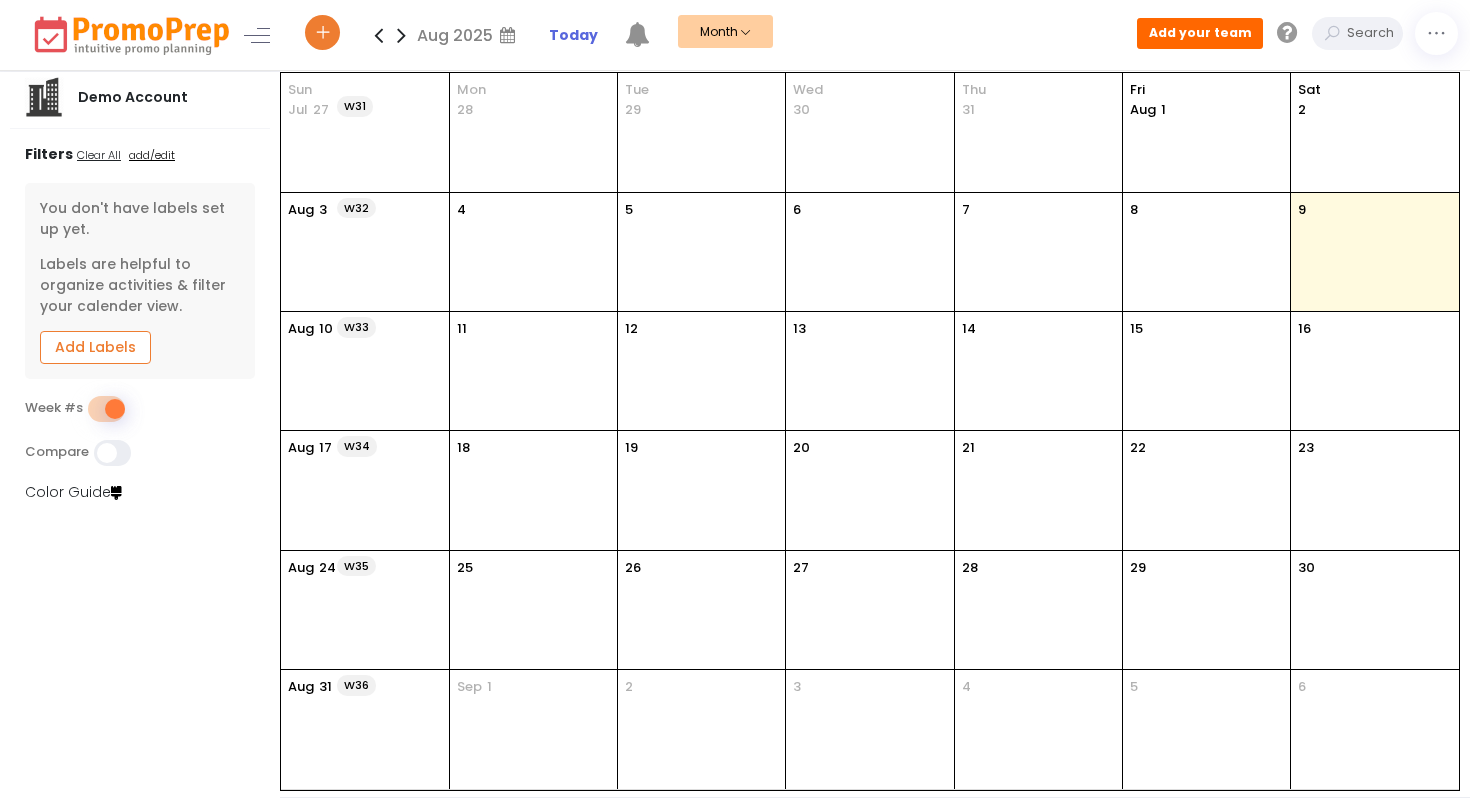 click at bounding box center (1332, 33) 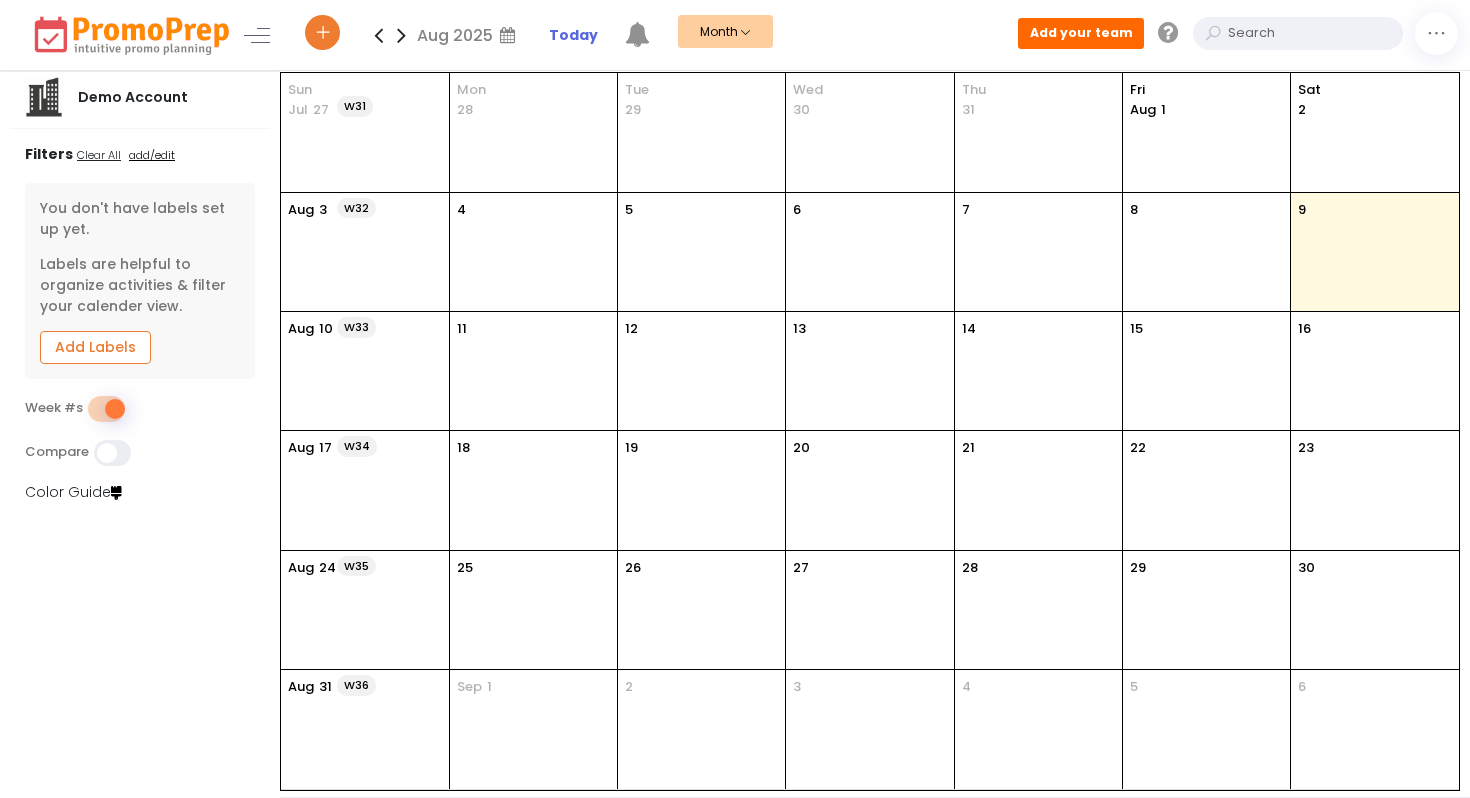 click at bounding box center [1313, 33] 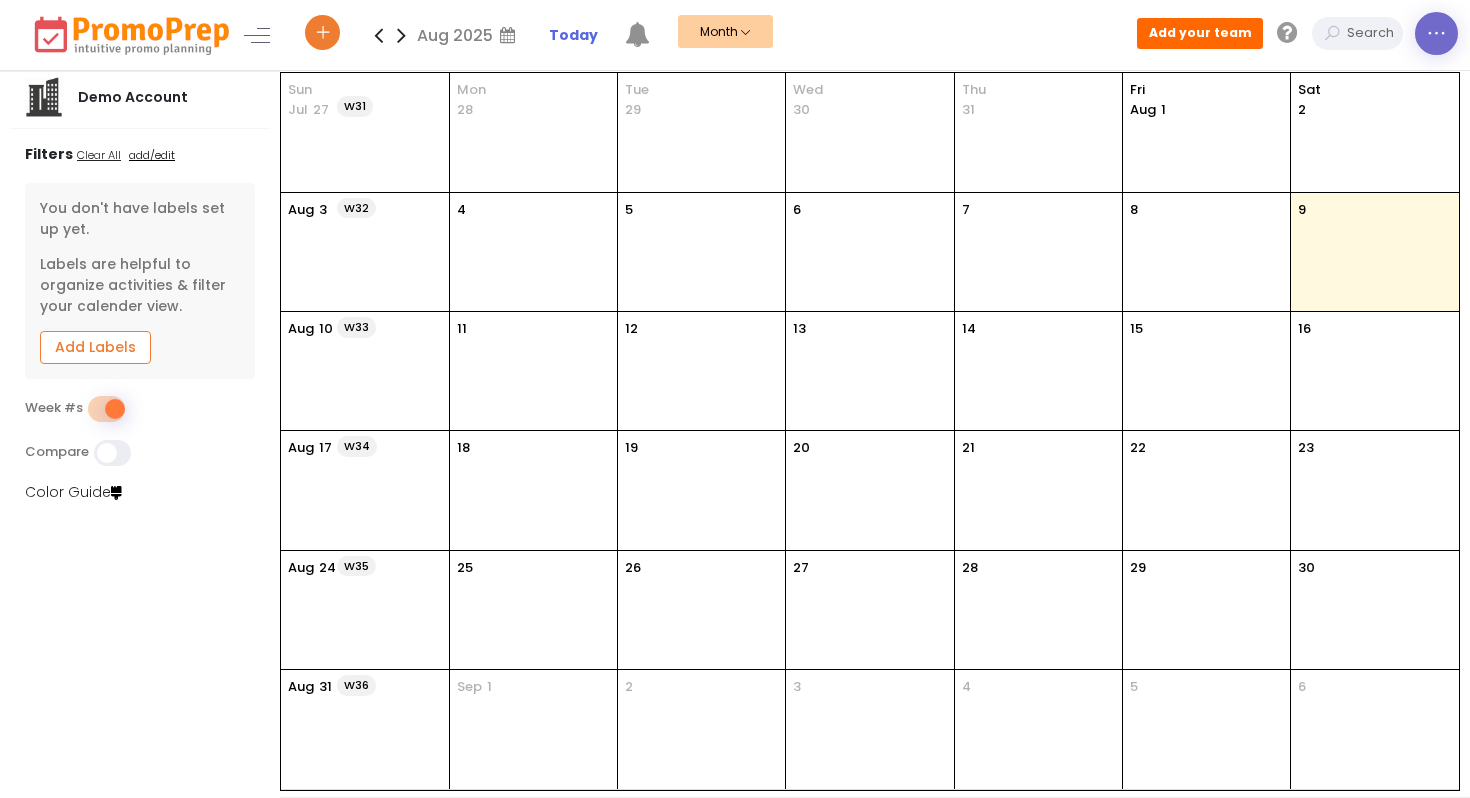 click at bounding box center [1436, 34] 